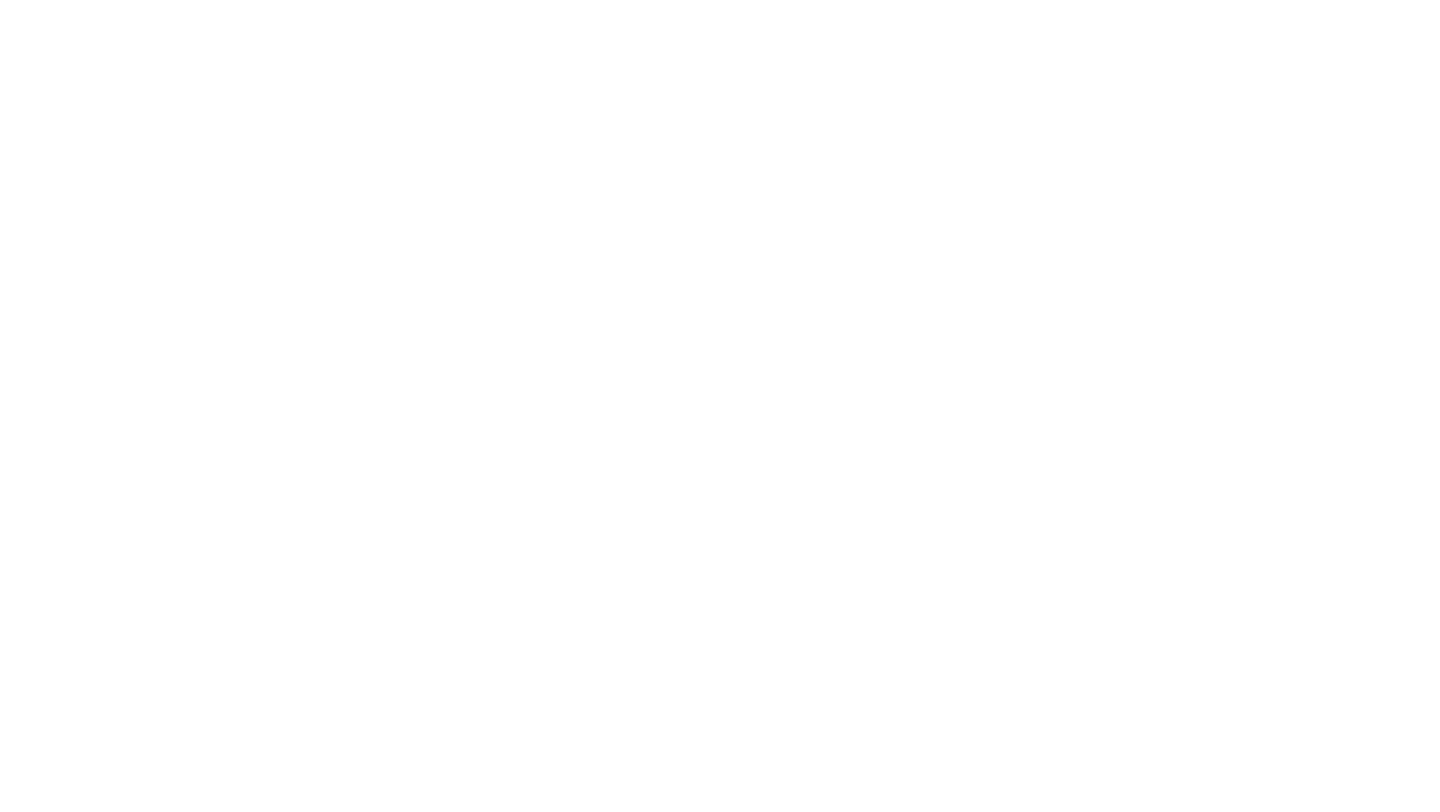scroll, scrollTop: 0, scrollLeft: 0, axis: both 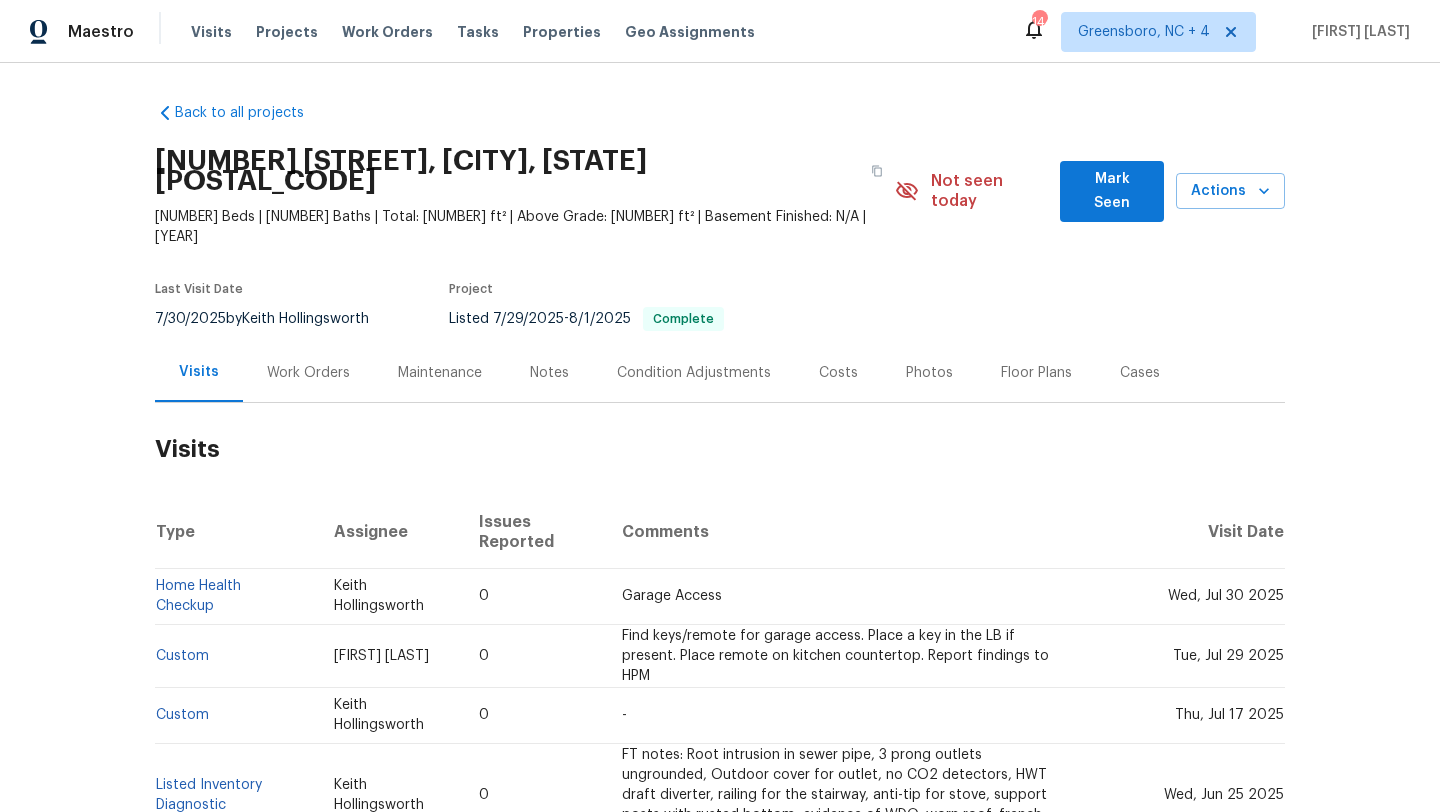 click on "Work Orders" at bounding box center (308, 373) 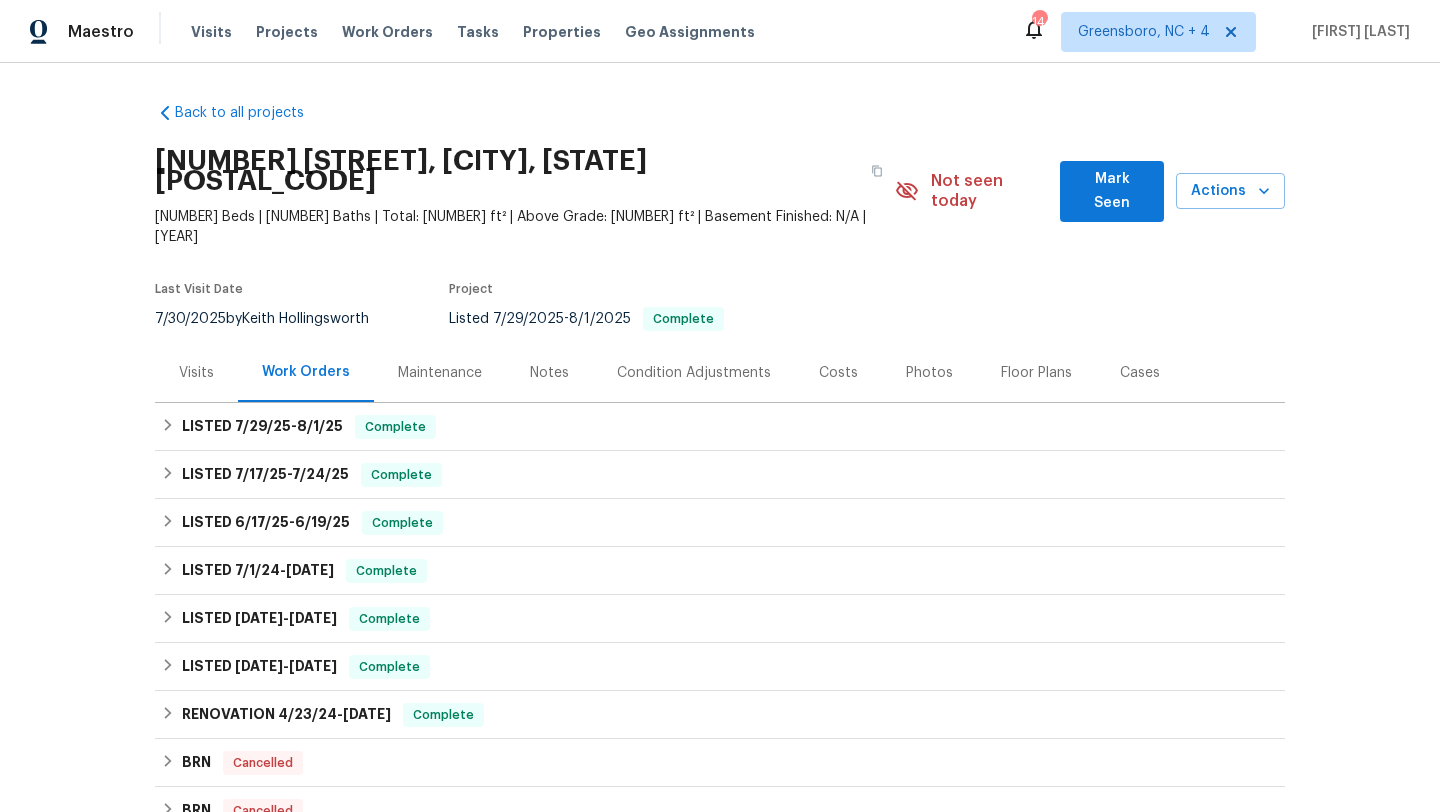 click on "Visits" at bounding box center (196, 373) 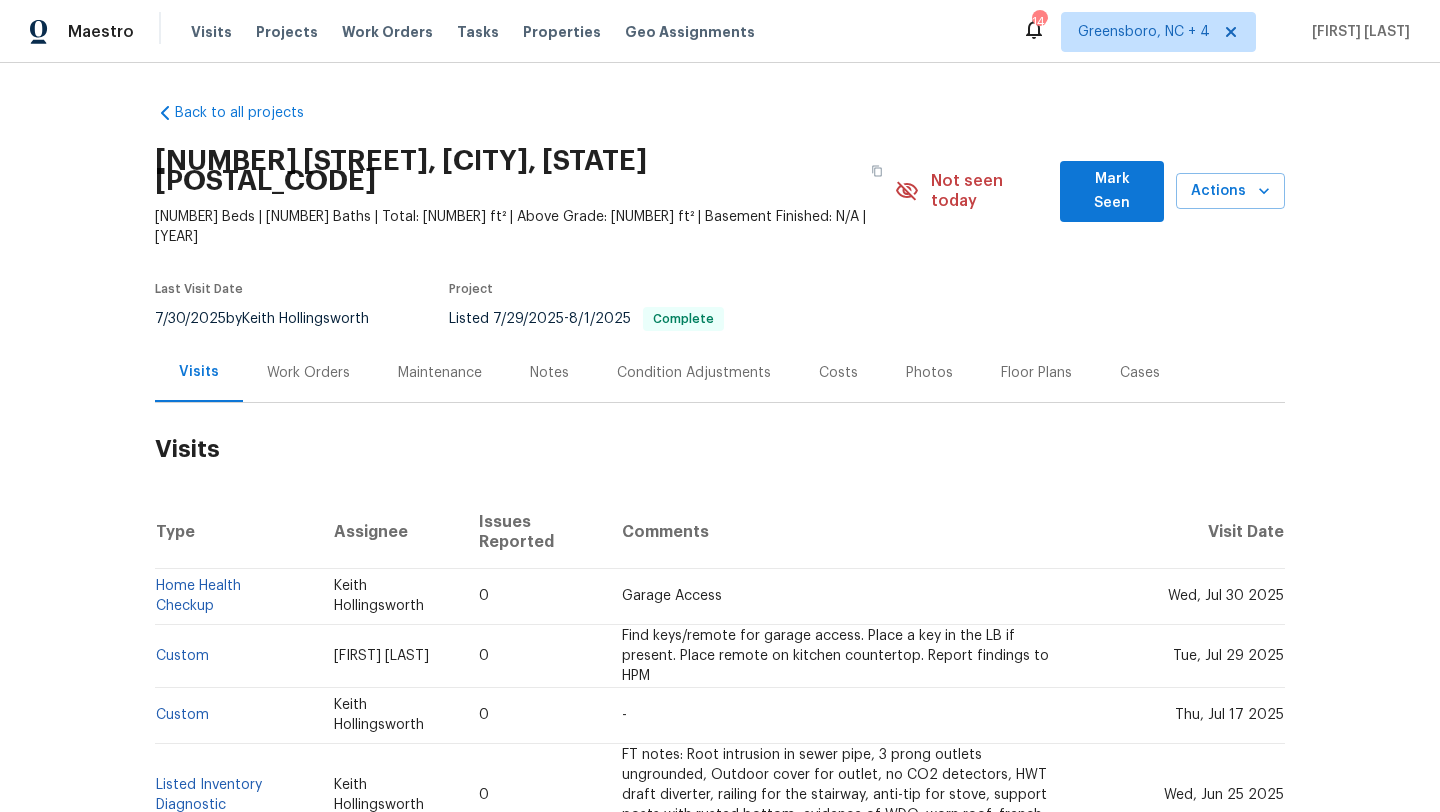 click on "Visits" at bounding box center [199, 372] 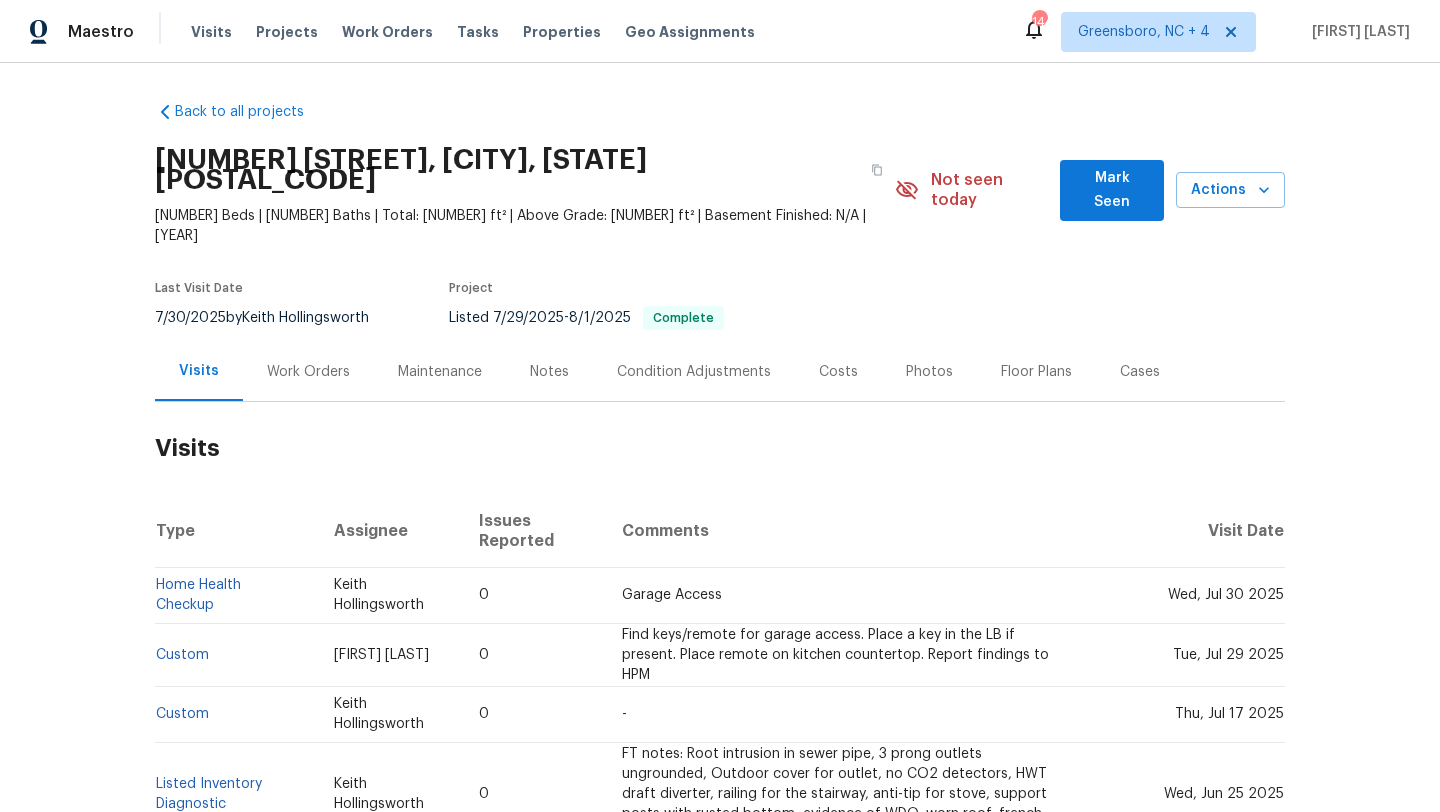 scroll, scrollTop: 52, scrollLeft: 0, axis: vertical 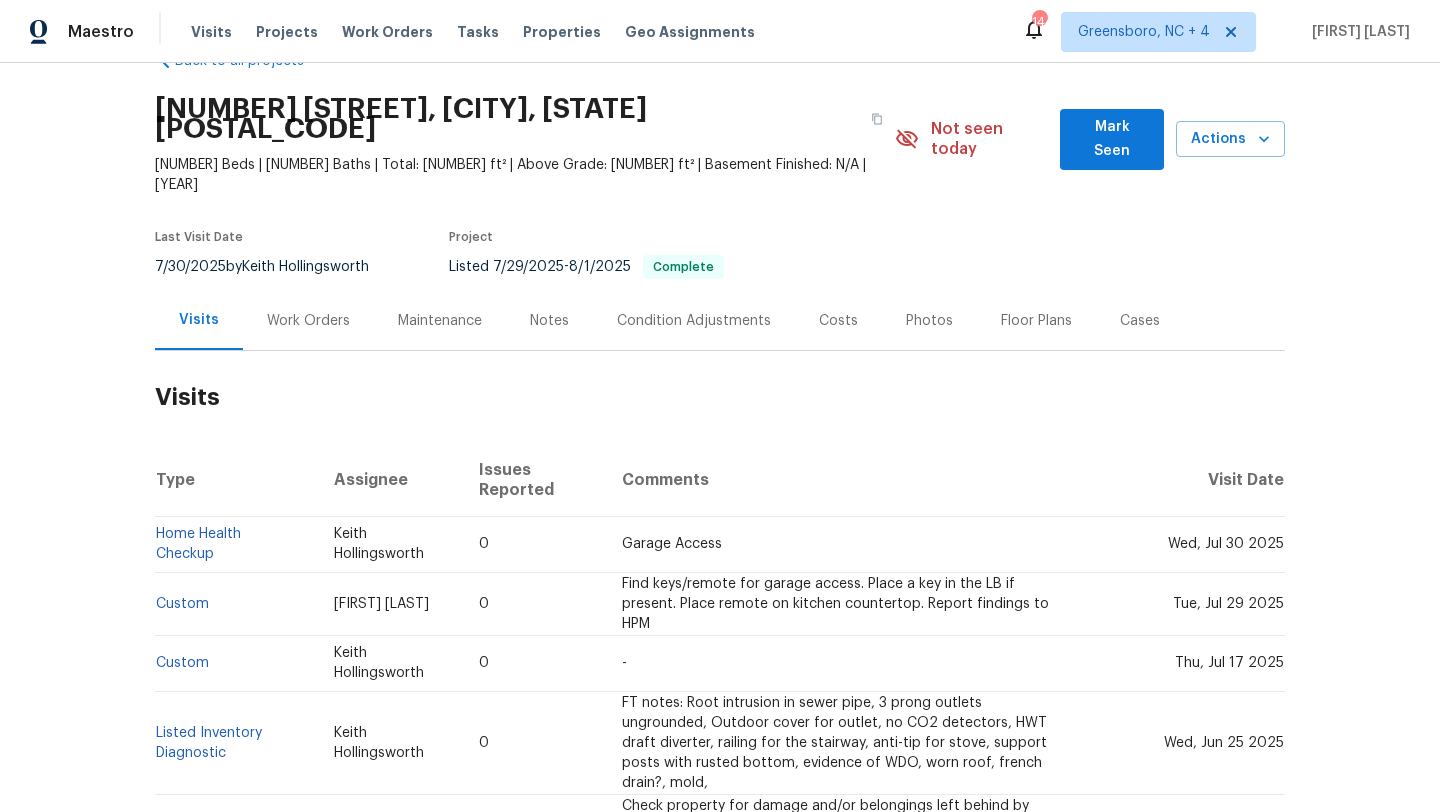 click on "7/30/2025  by  Keith Hollingsworth" at bounding box center (274, 267) 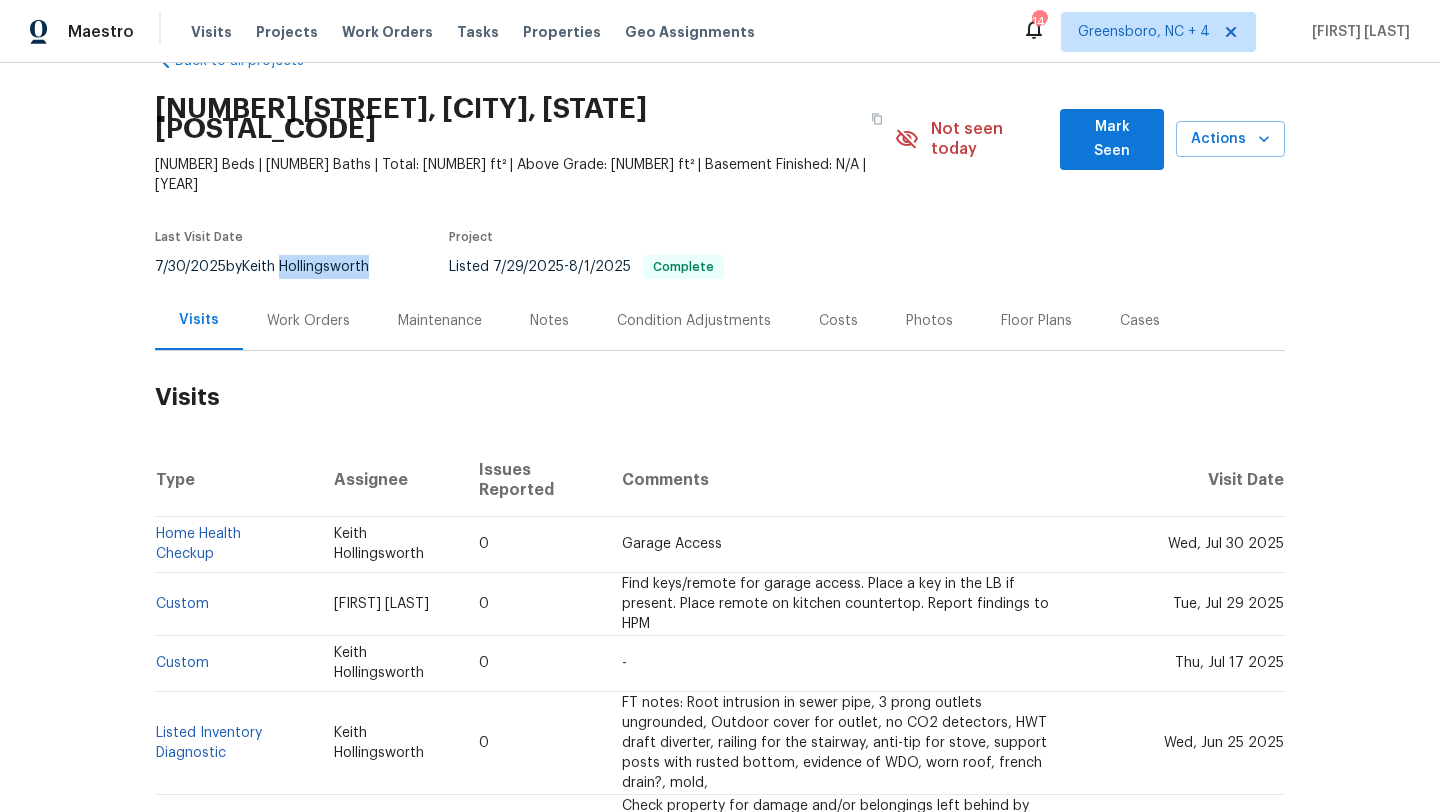 click on "7/30/2025  by  Keith Hollingsworth" at bounding box center [274, 267] 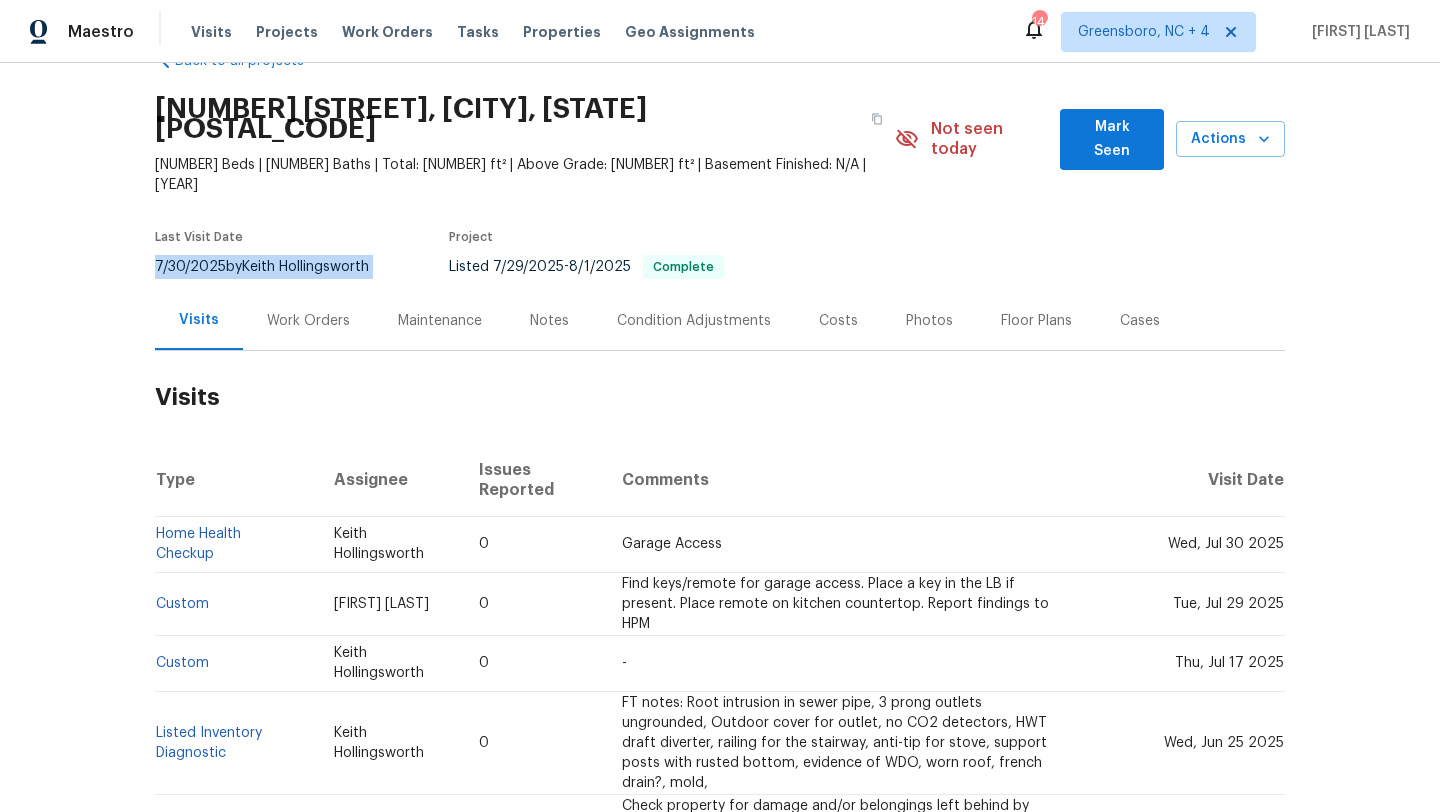 copy on "7/30/2025  by  Keith Hollingsworth" 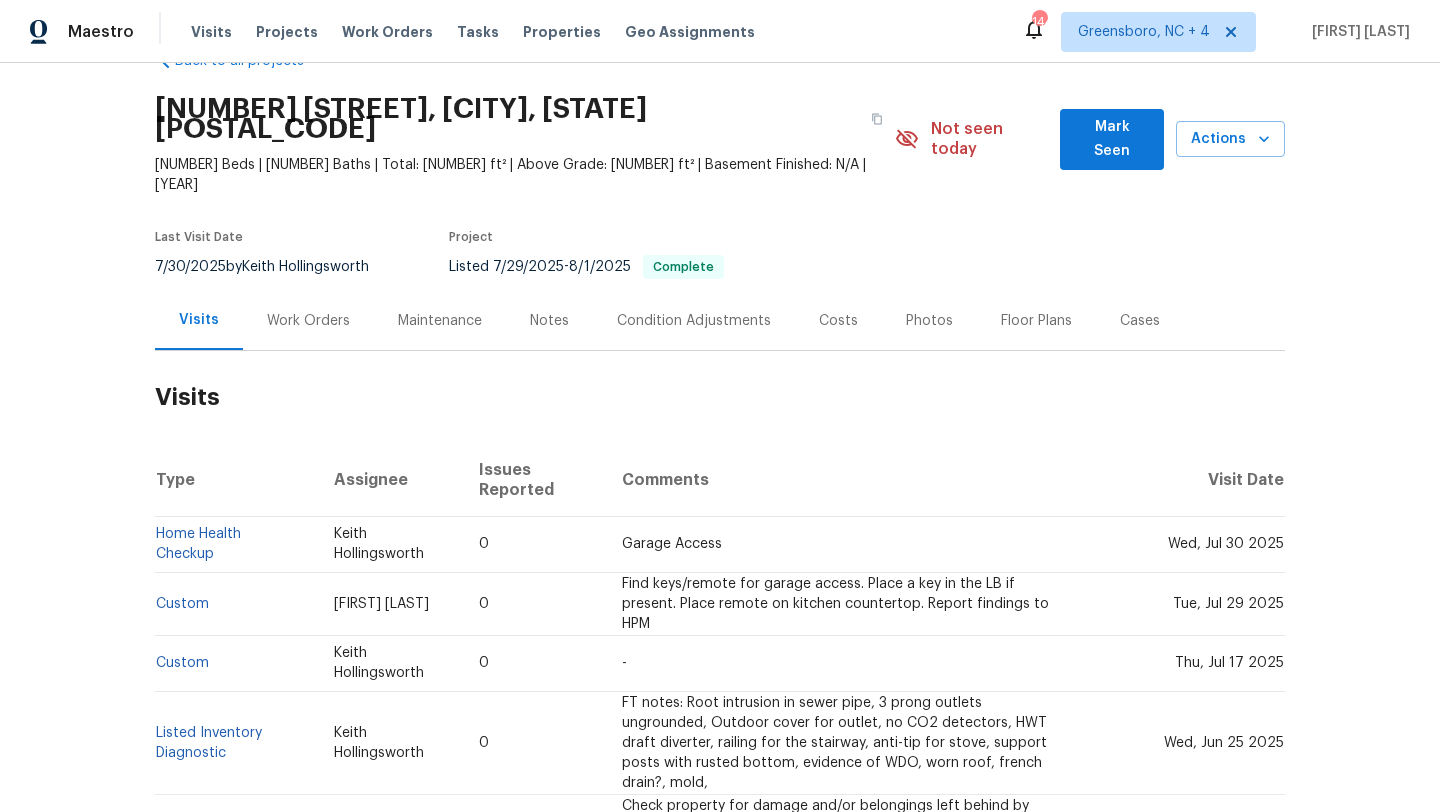 click on "Work Orders" at bounding box center [308, 321] 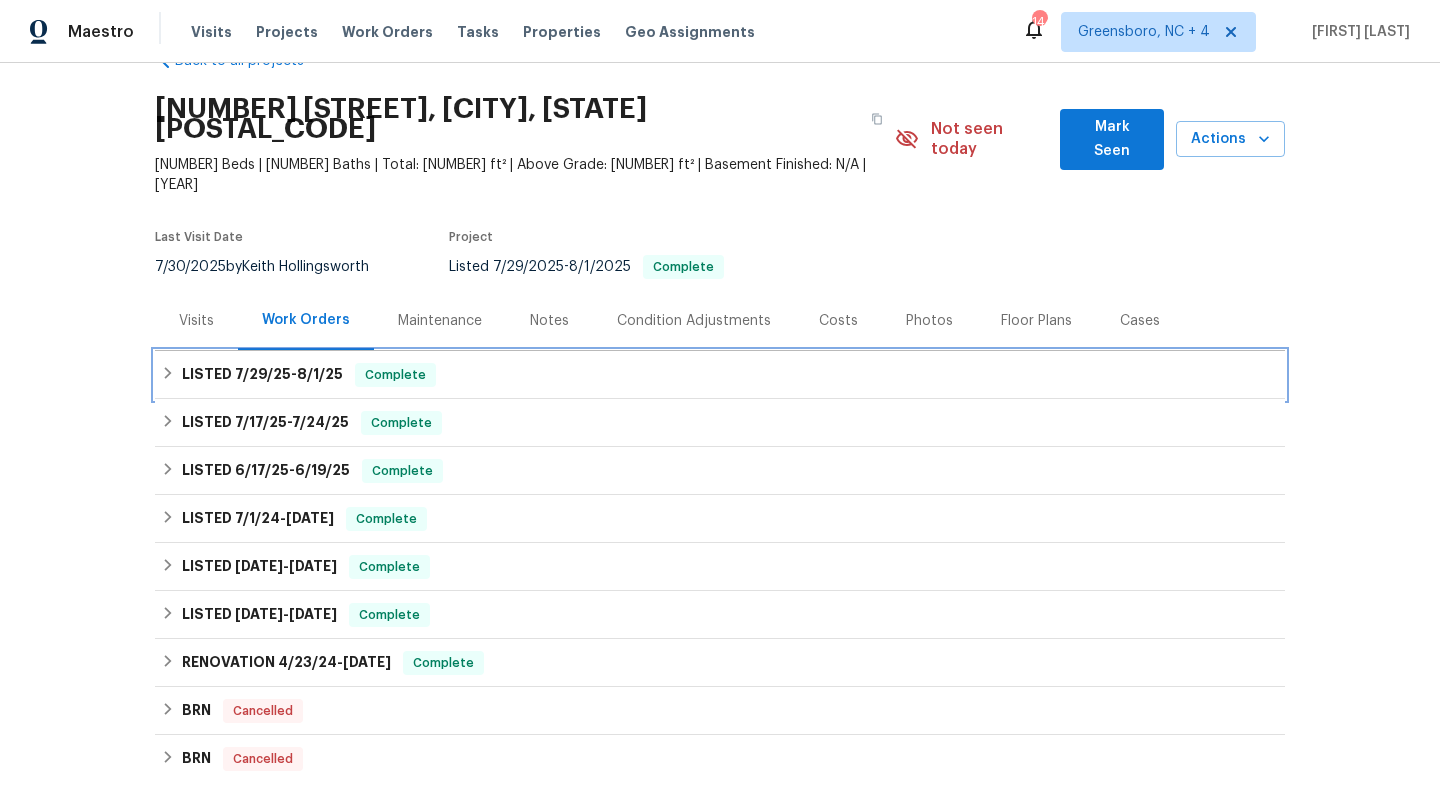 click on "LISTED   7/29/25  -  8/1/25" at bounding box center (262, 375) 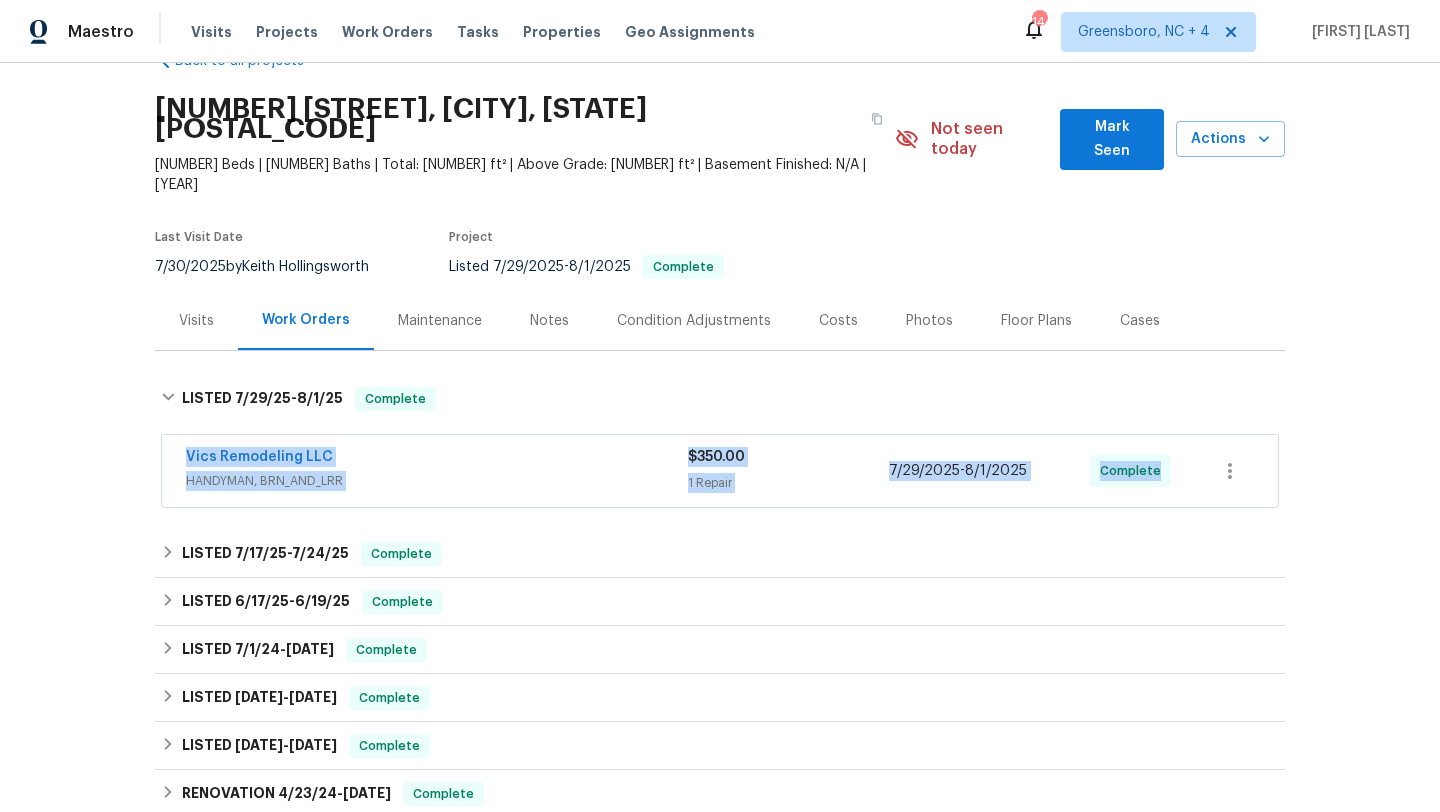 drag, startPoint x: 627, startPoint y: 407, endPoint x: 1345, endPoint y: 423, distance: 718.1782 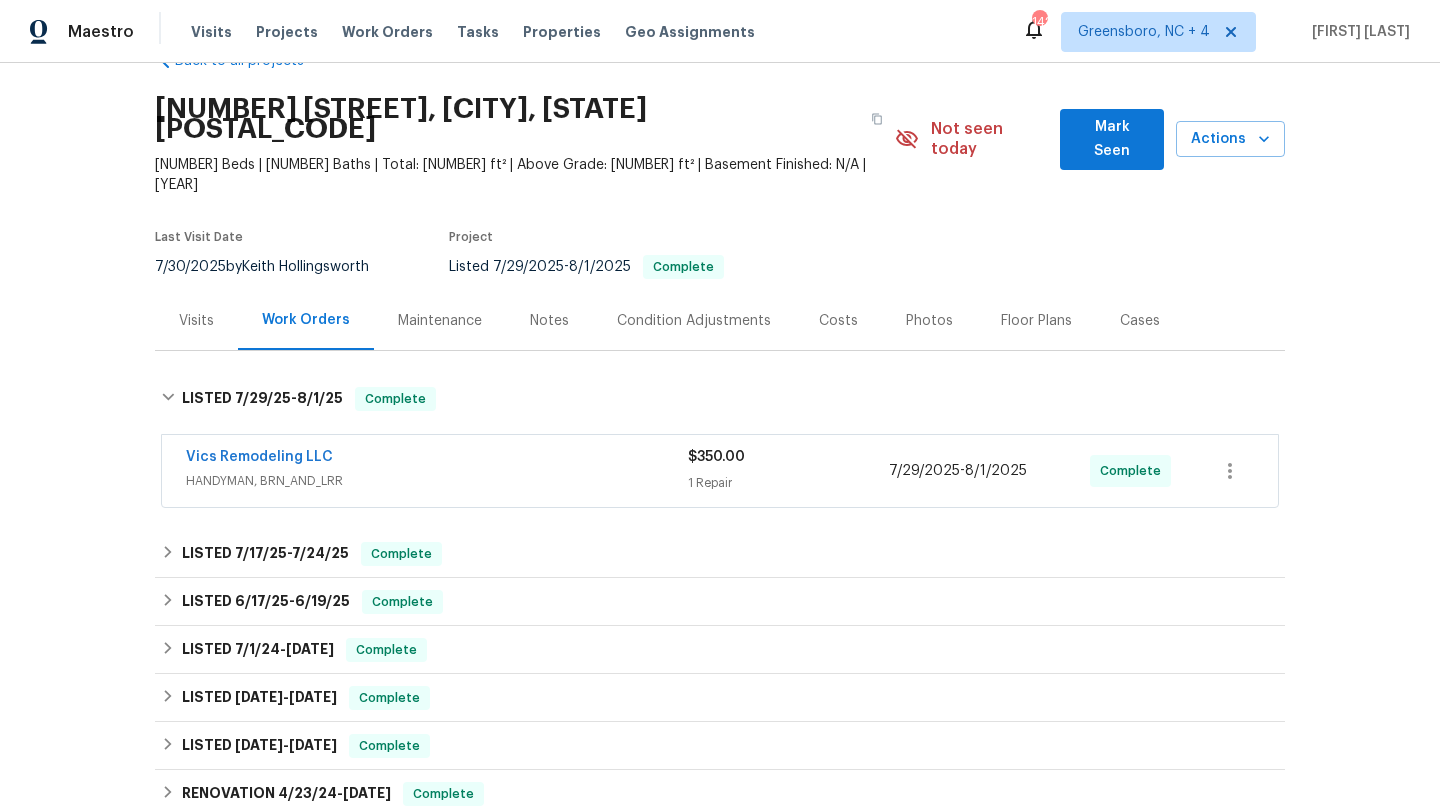 click on "Visits" at bounding box center (196, 320) 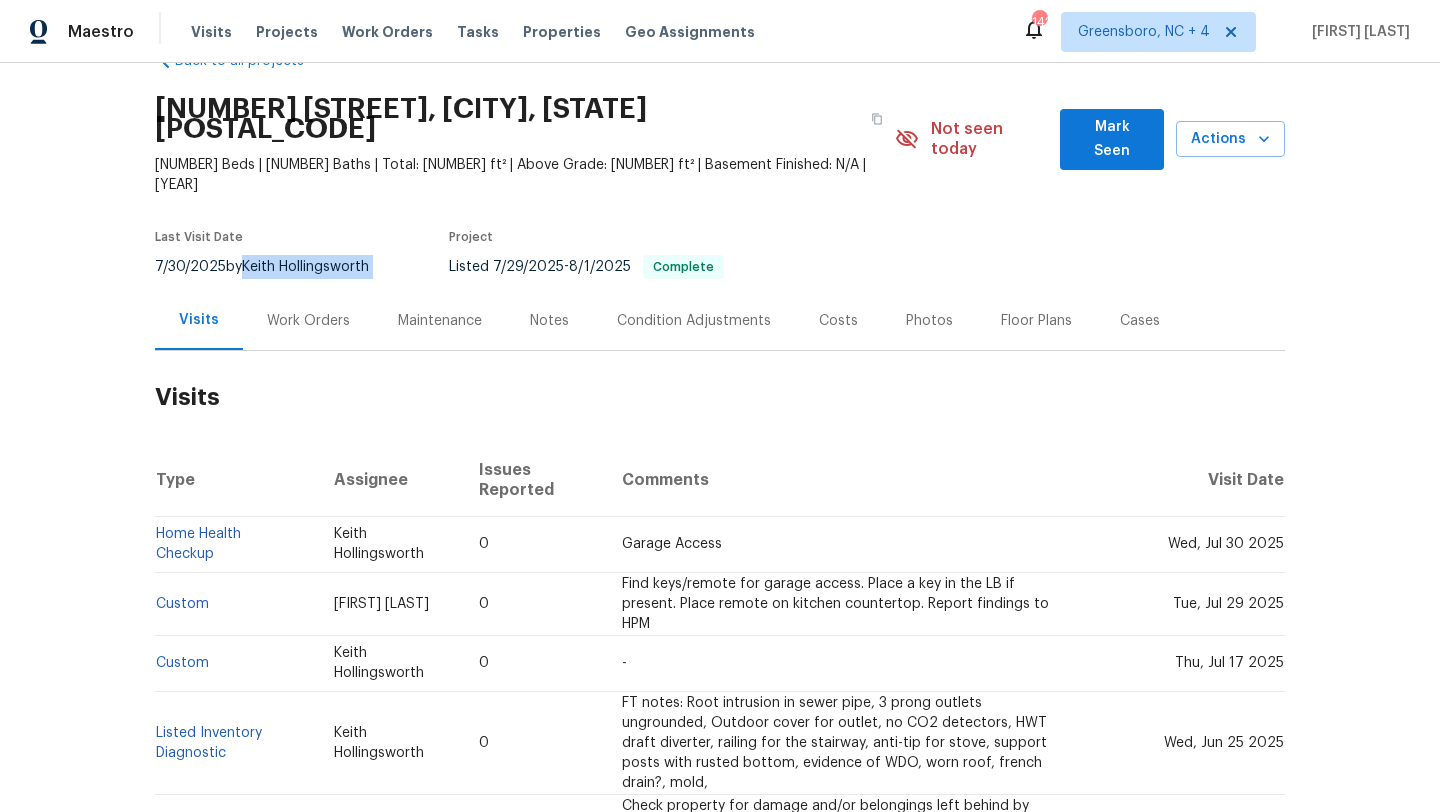drag, startPoint x: 400, startPoint y: 230, endPoint x: 248, endPoint y: 224, distance: 152.11838 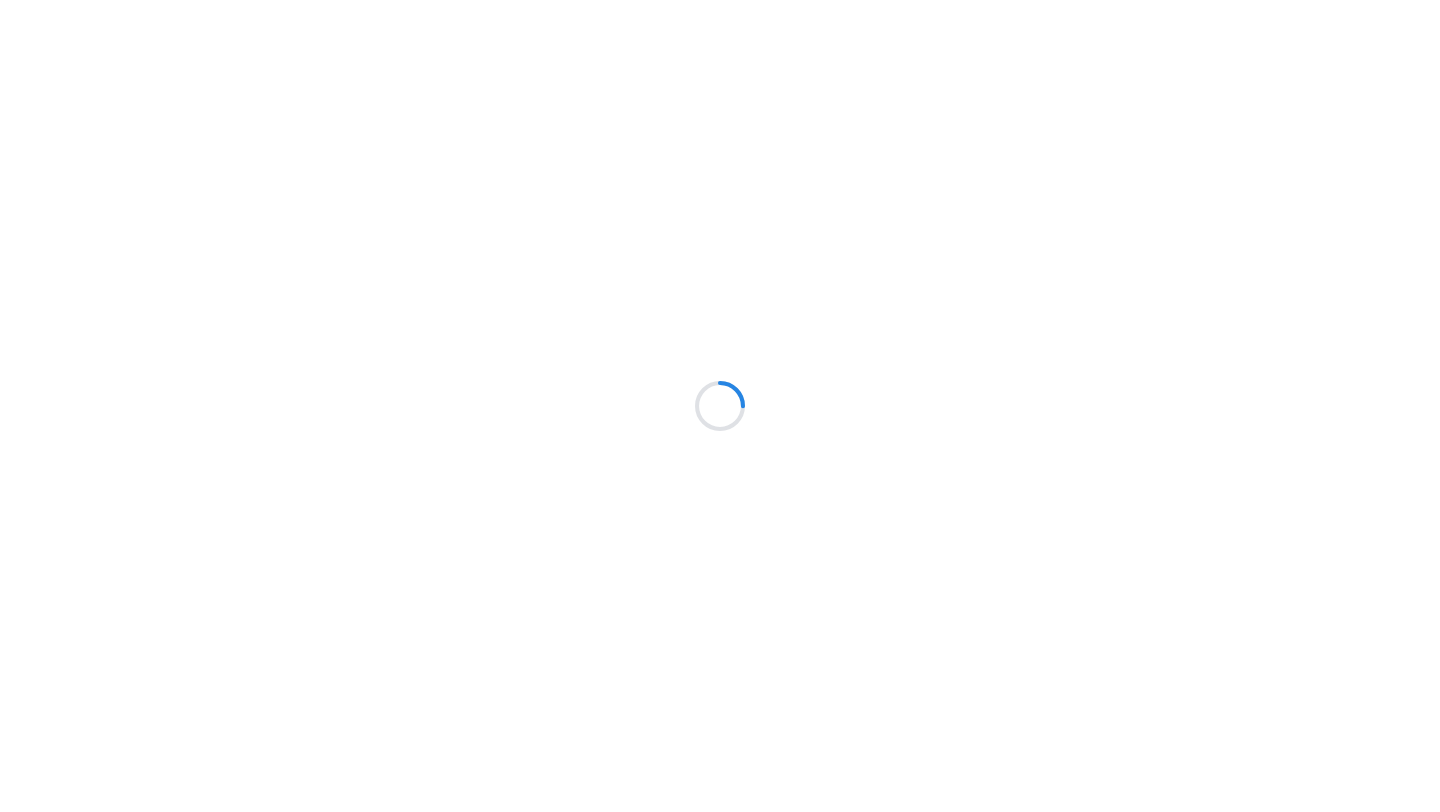 scroll, scrollTop: 0, scrollLeft: 0, axis: both 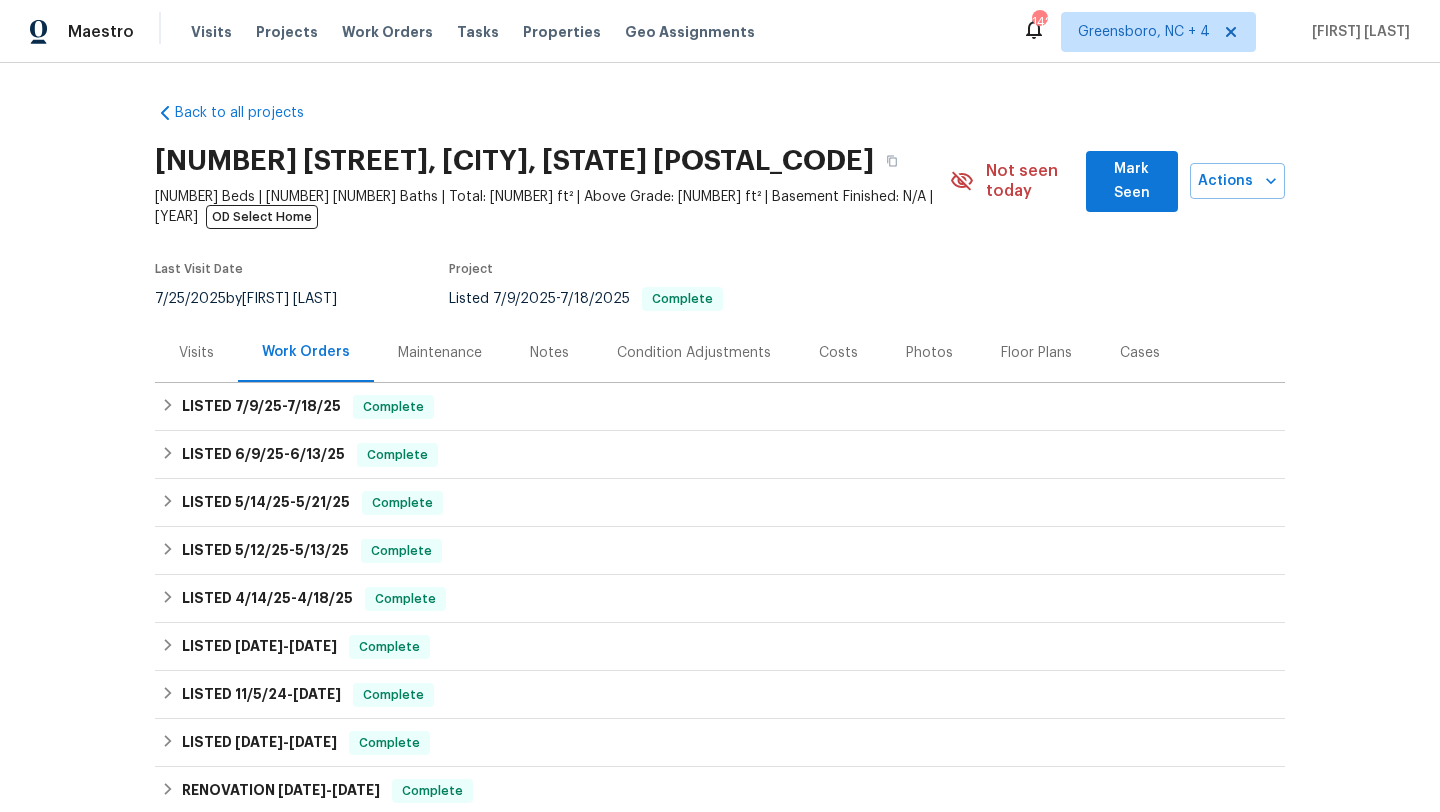 click on "7/25/2025  by  Alicia Anices" at bounding box center [258, 299] 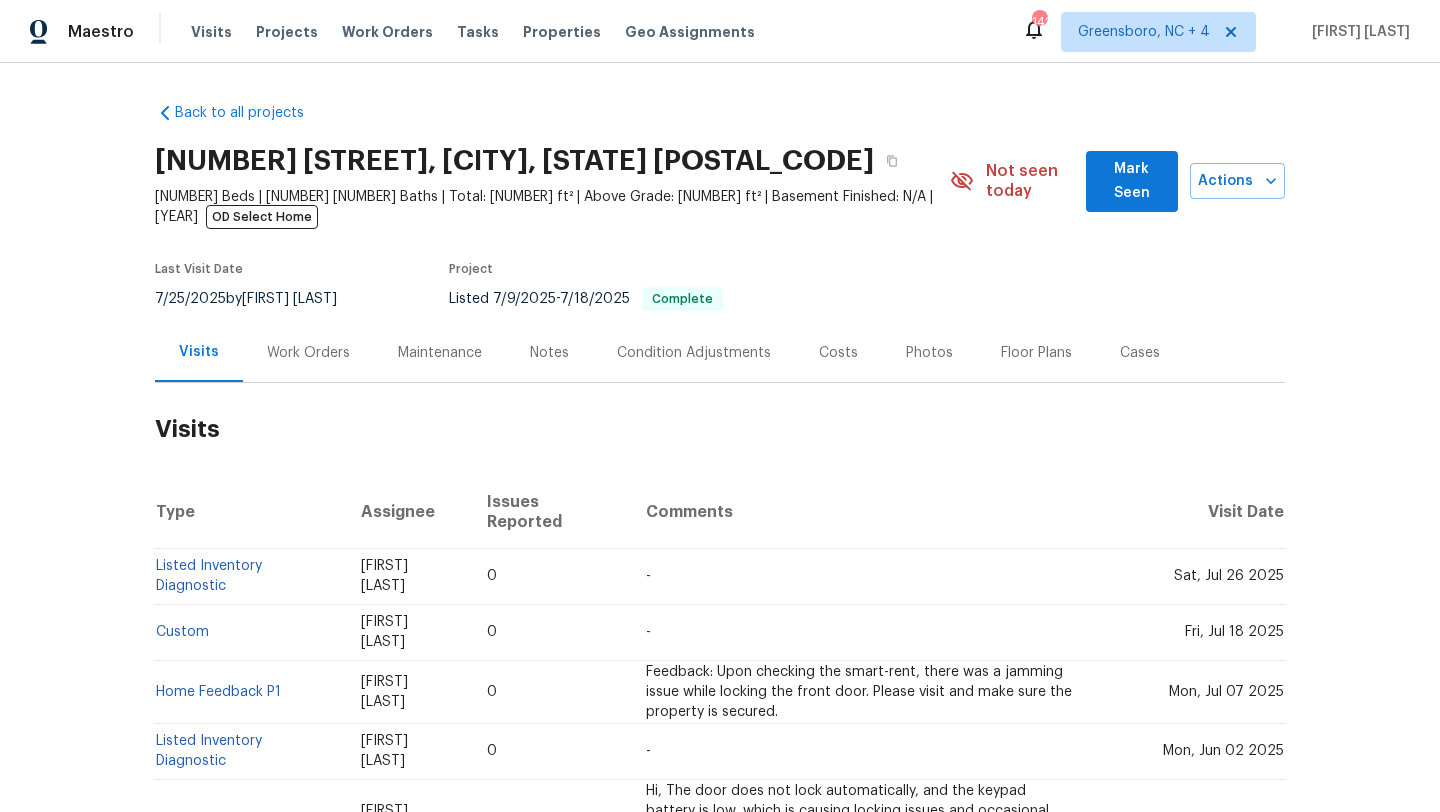 click on "7/25/2025  by  Alicia Anices" at bounding box center [258, 299] 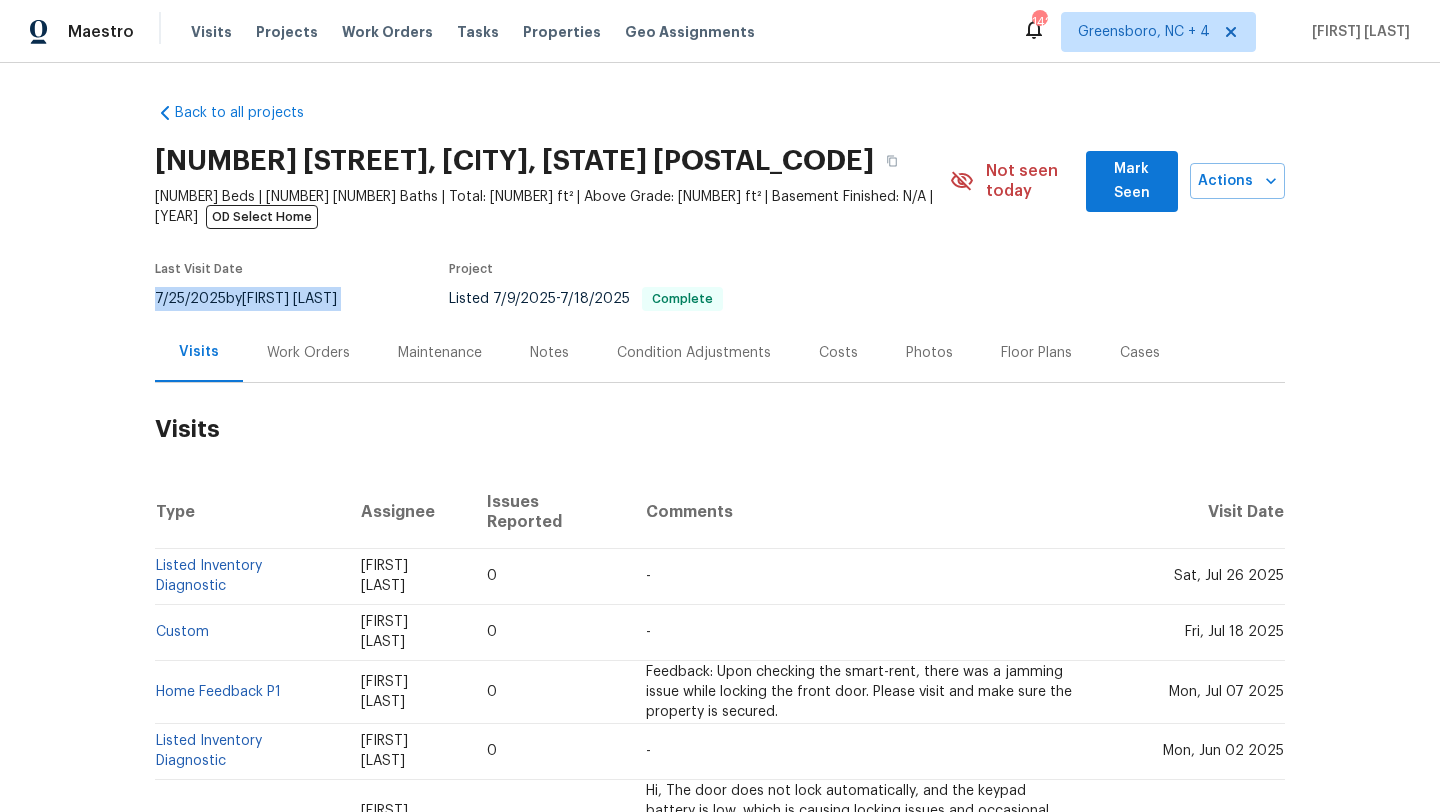 click on "7/25/2025  by  Alicia Anices" at bounding box center [258, 299] 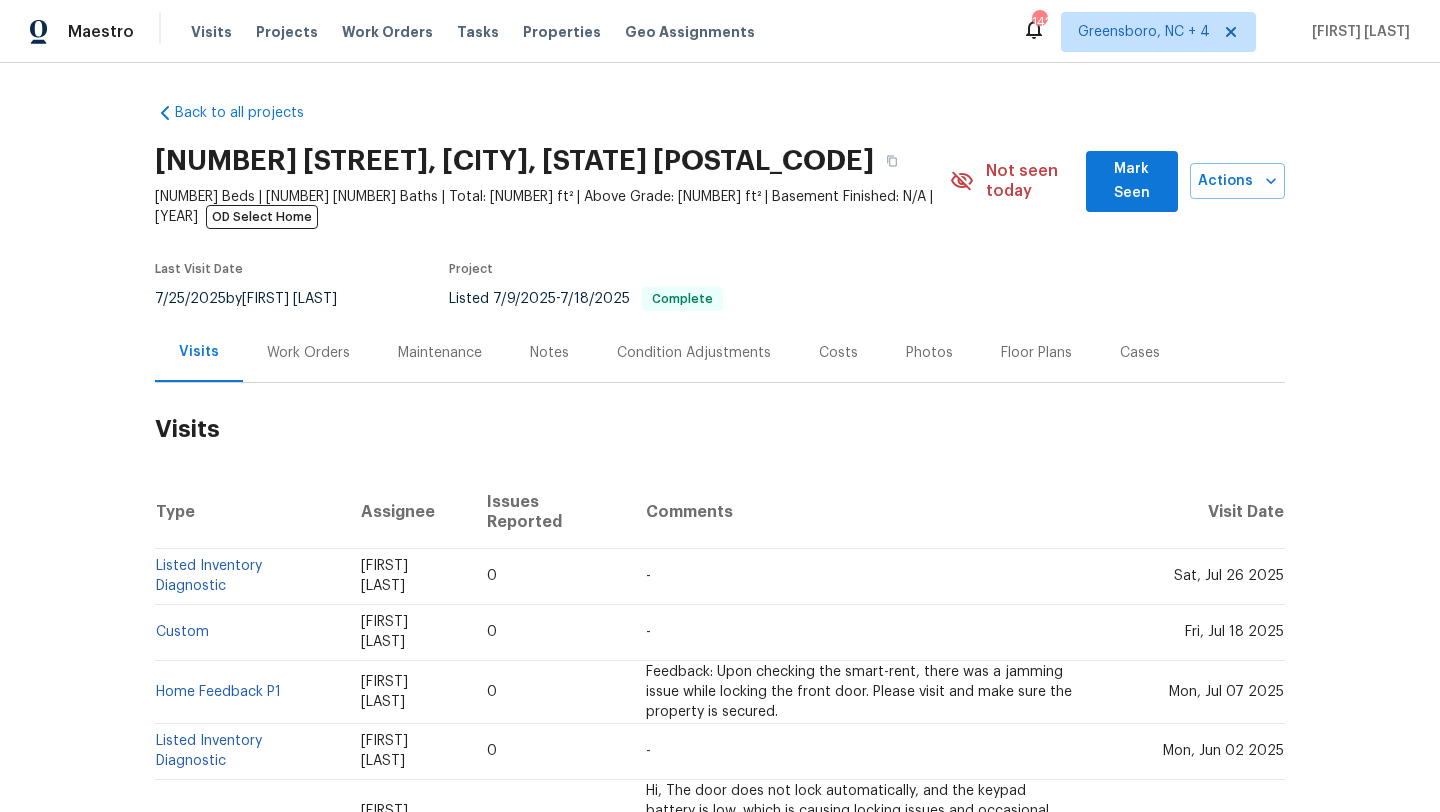 click on "Work Orders" at bounding box center [308, 353] 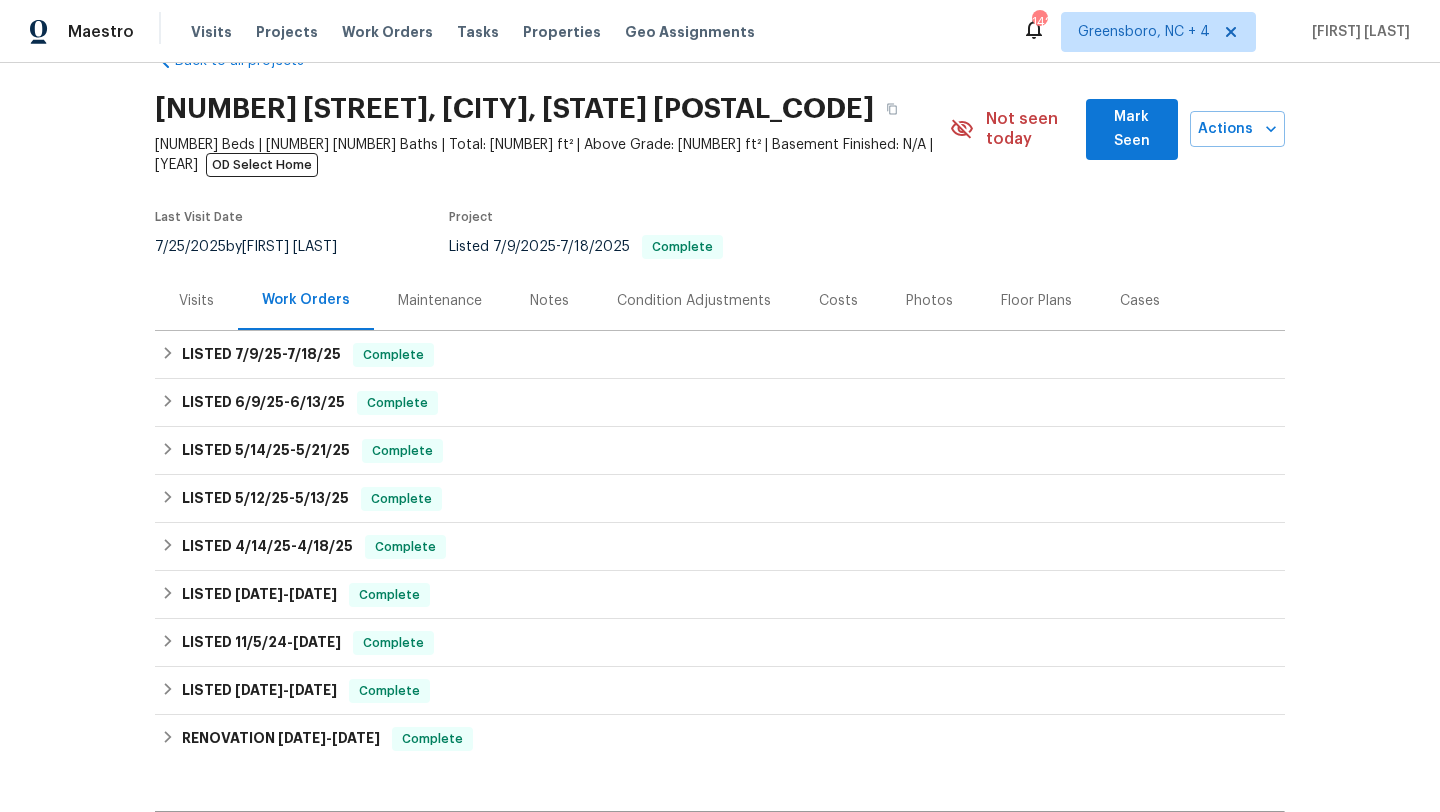 scroll, scrollTop: 91, scrollLeft: 0, axis: vertical 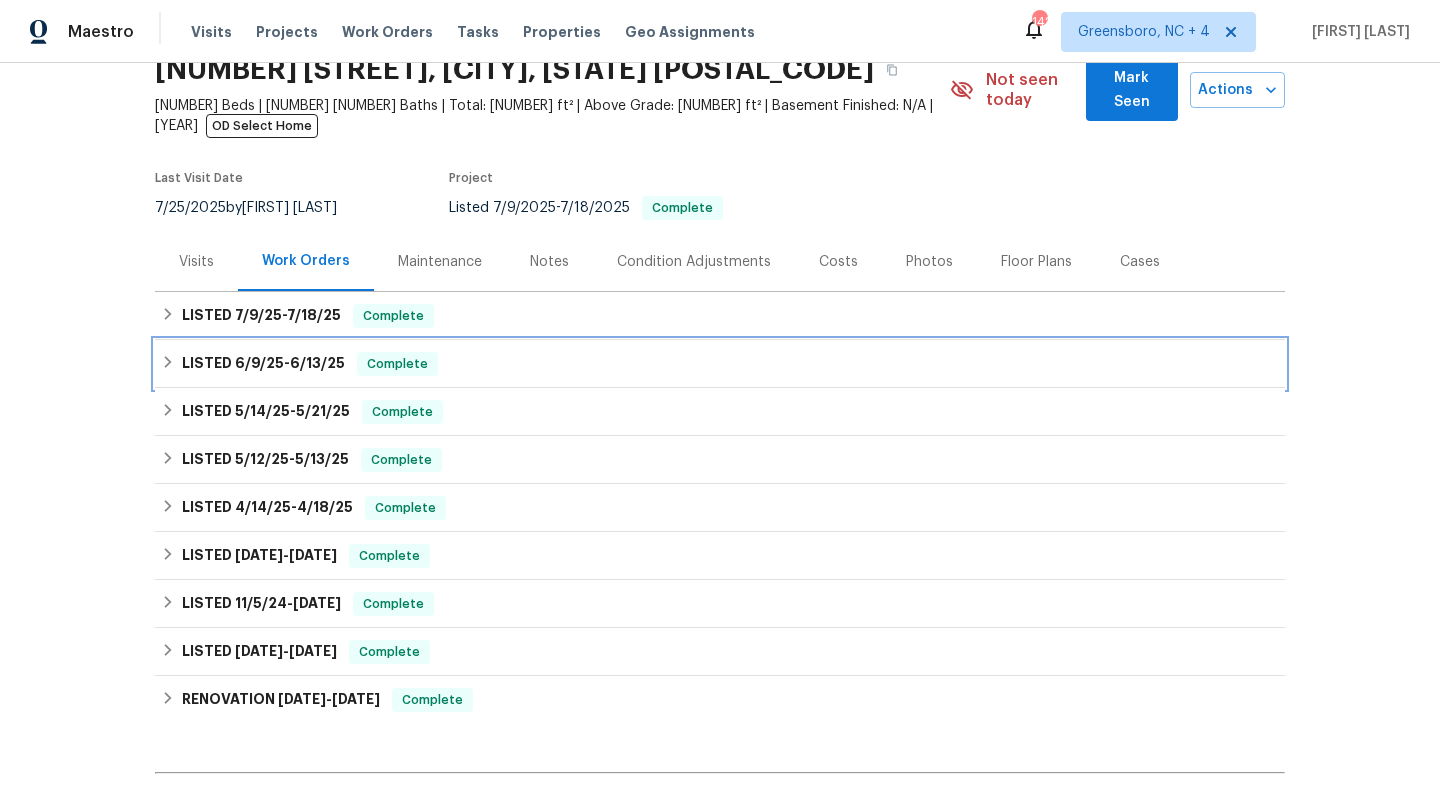 click on "6/13/25" at bounding box center (317, 363) 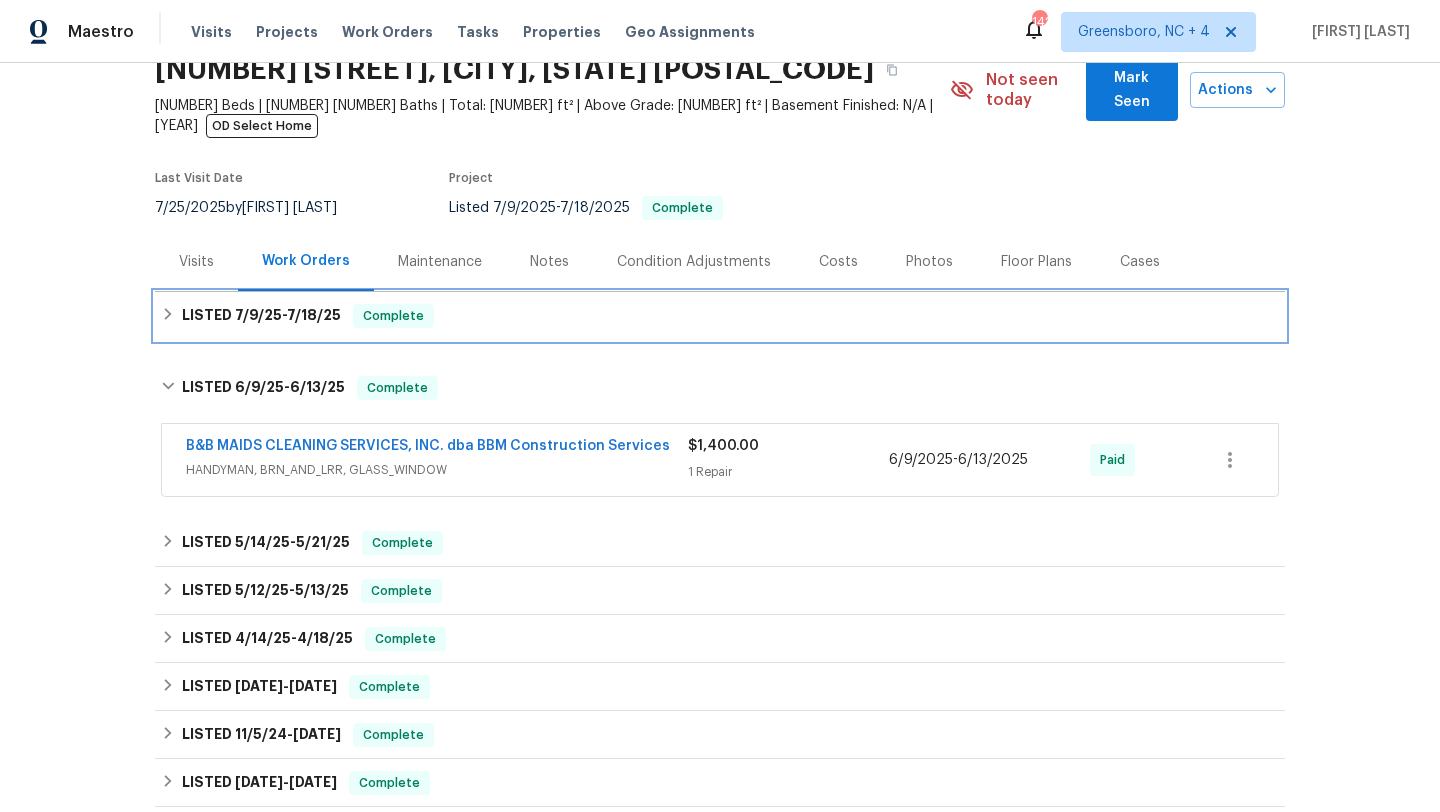click on "LISTED   7/9/25  -  7/18/25 Complete" at bounding box center [720, 316] 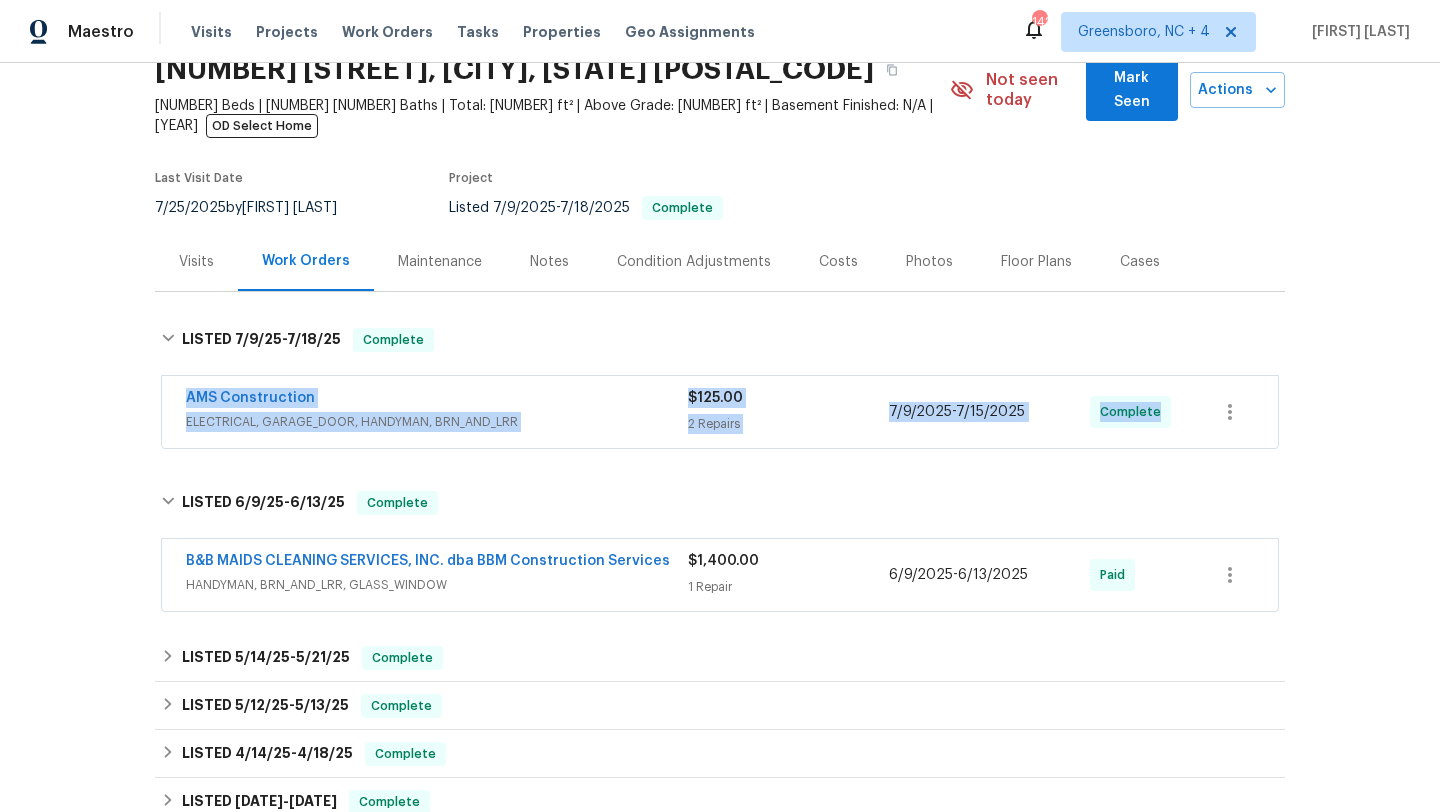 drag, startPoint x: 174, startPoint y: 369, endPoint x: 1169, endPoint y: 402, distance: 995.54706 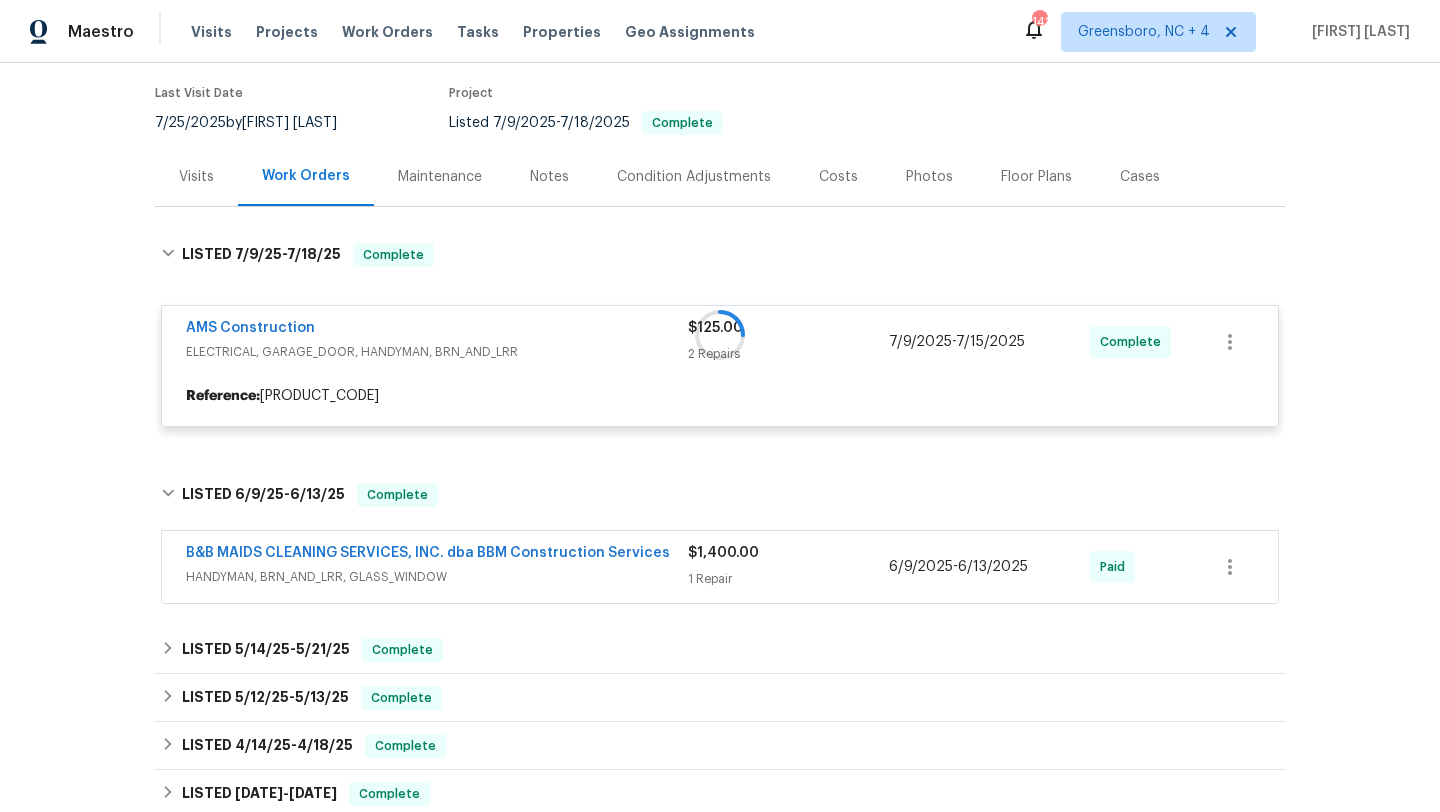 scroll, scrollTop: 319, scrollLeft: 0, axis: vertical 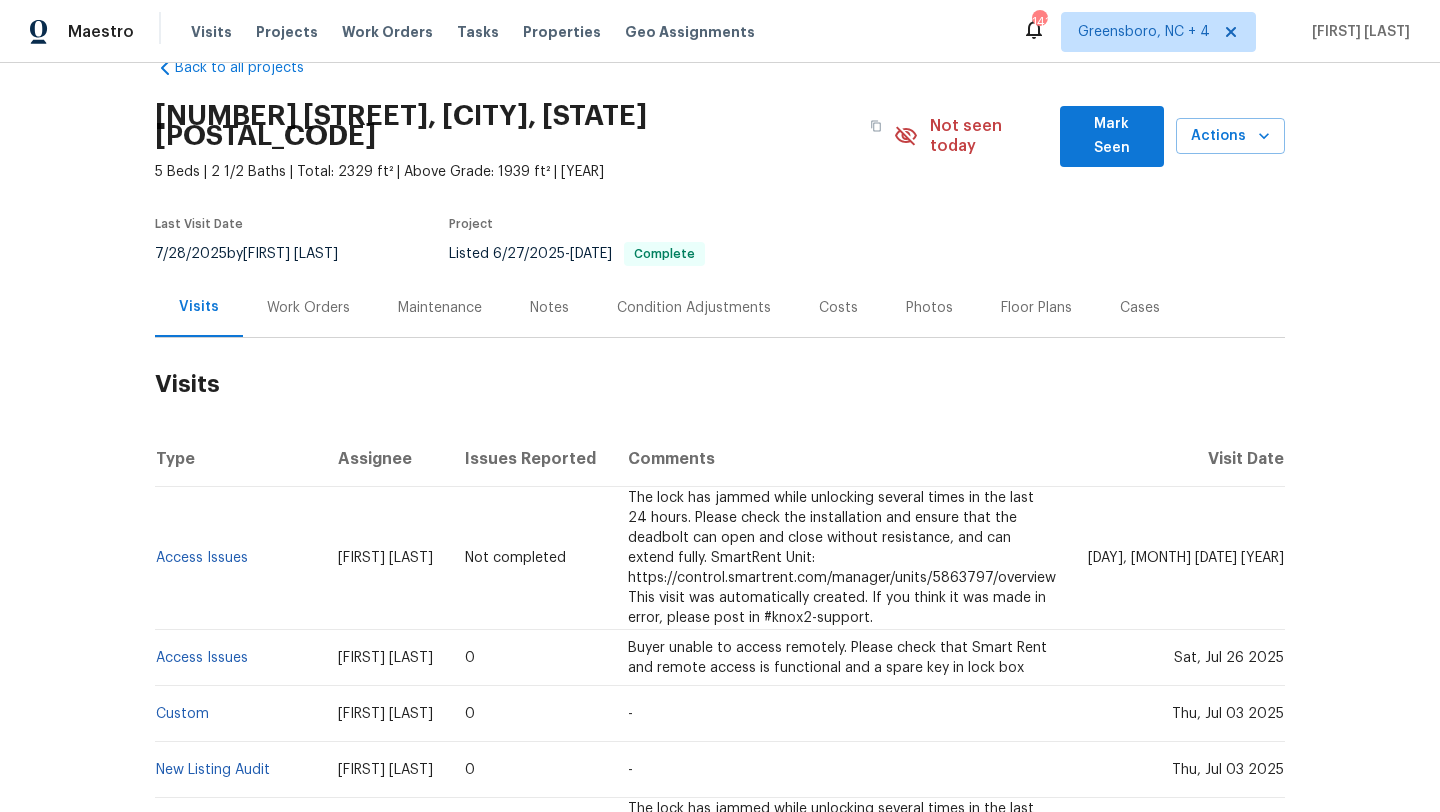 click on "[DATE]  by  [FIRST] [LAST]" at bounding box center (258, 254) 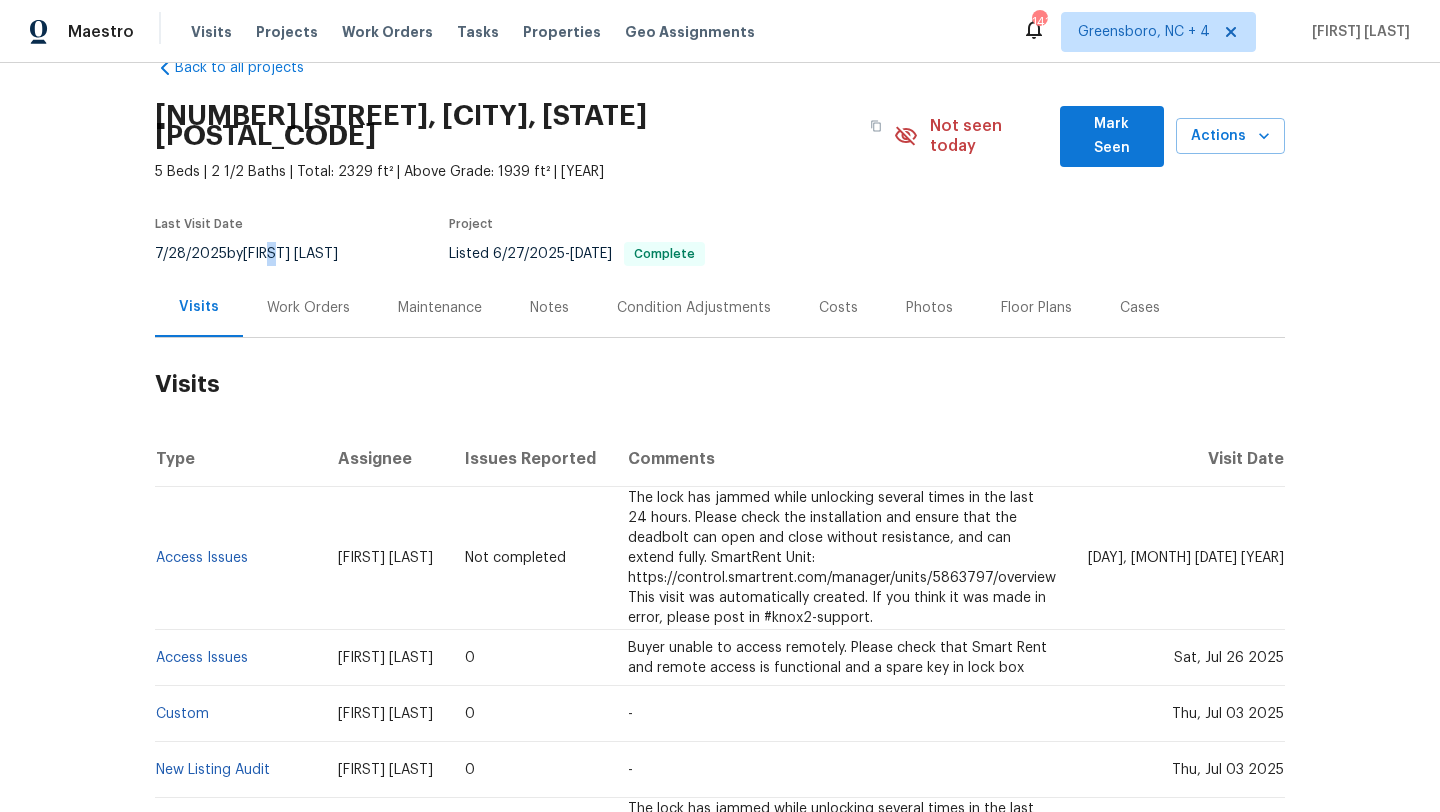 click on "7/28/2025  by  Matt McEvoy" at bounding box center [258, 254] 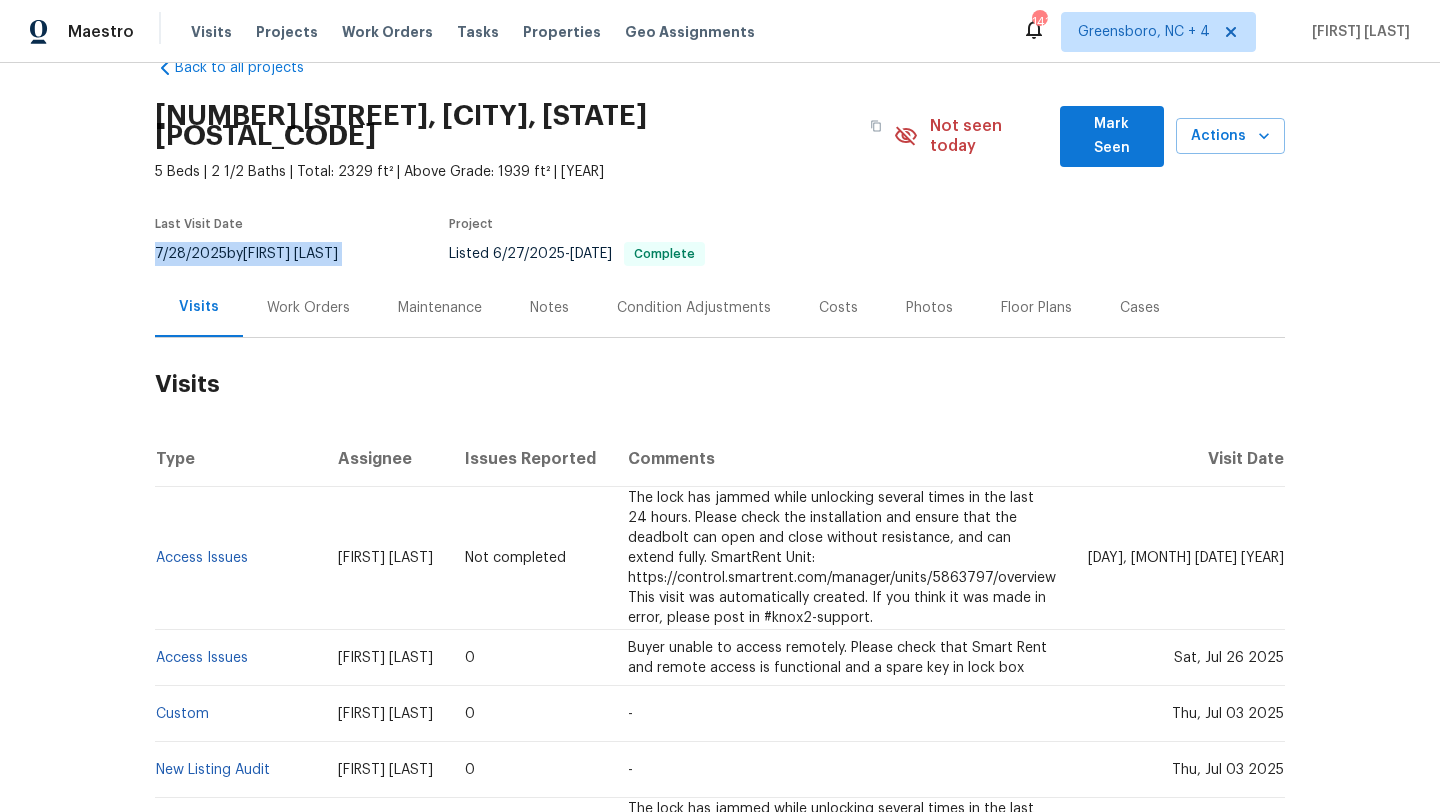 copy on "7/28/2025  by  Matt McEvoy" 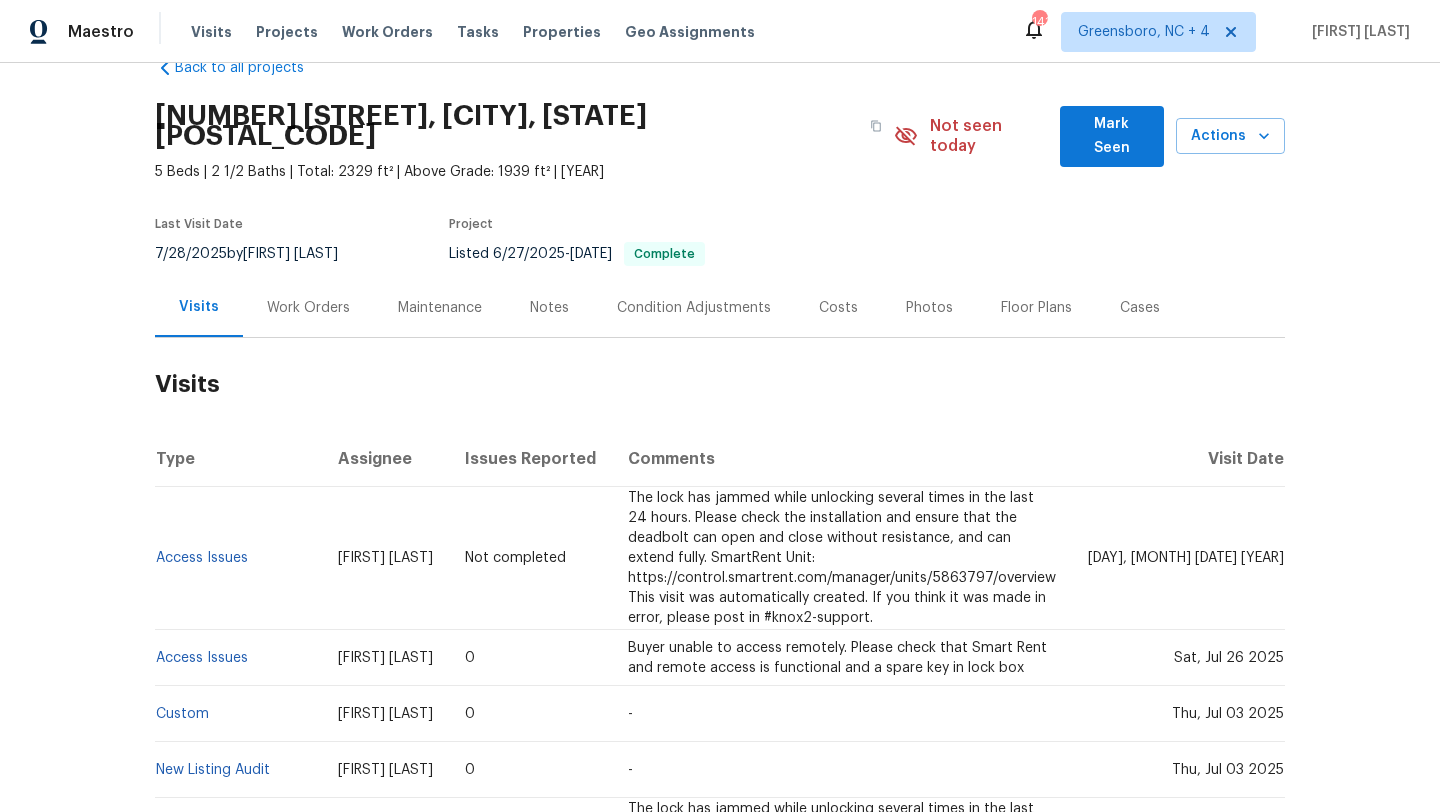 click on "Work Orders" at bounding box center (308, 308) 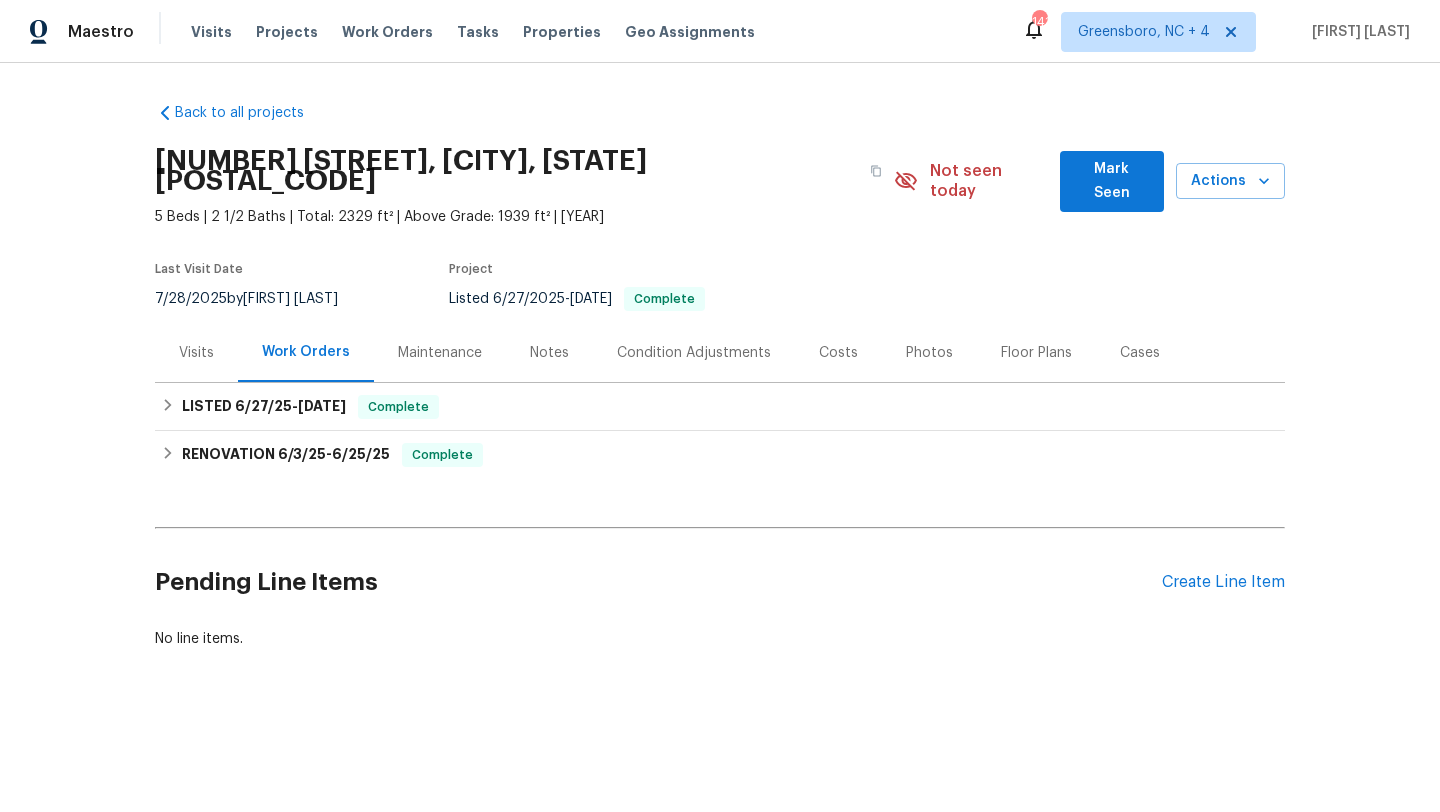 scroll, scrollTop: 0, scrollLeft: 0, axis: both 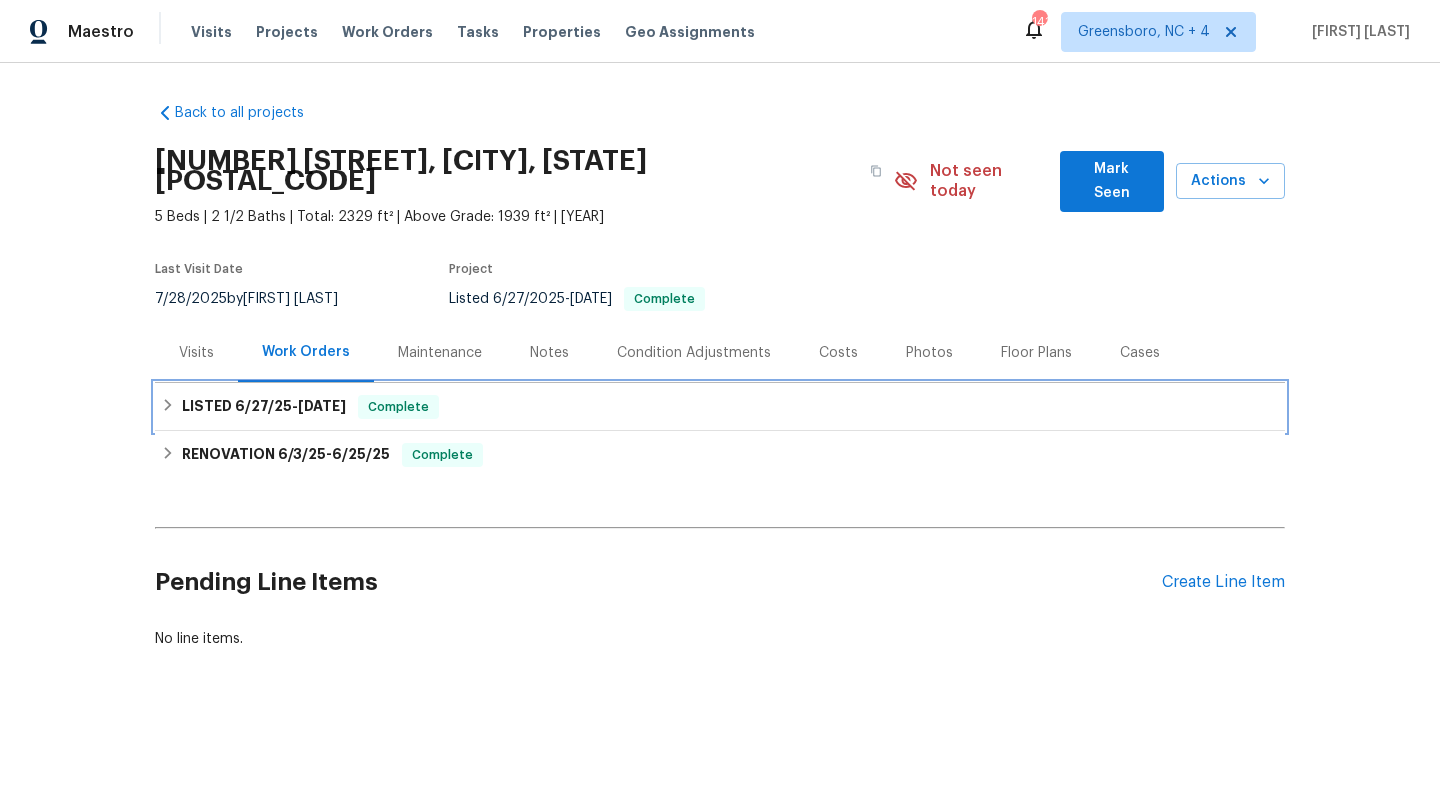 click on "6/27/25" at bounding box center (263, 406) 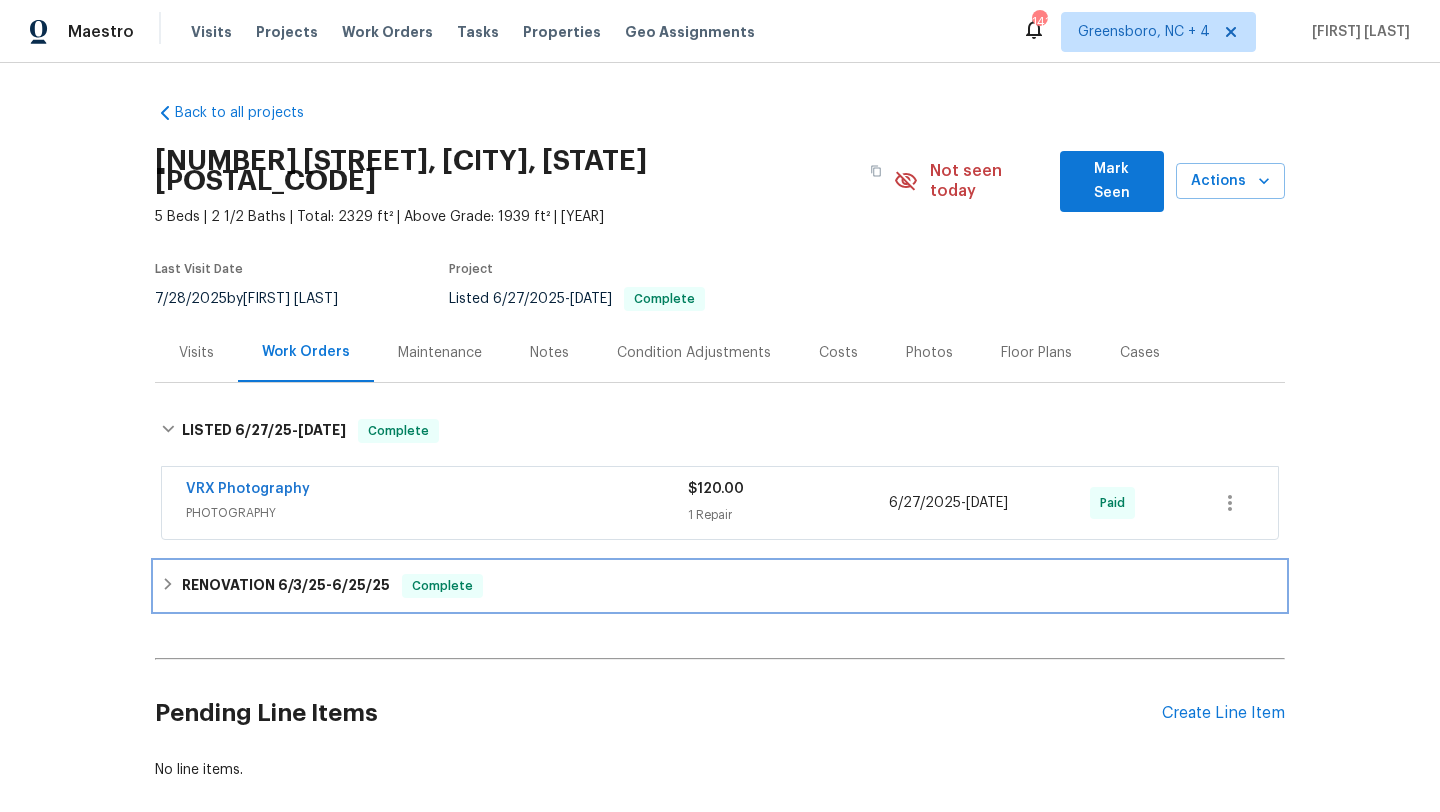 click on "RENOVATION   6/3/25  -  6/25/25" at bounding box center (286, 586) 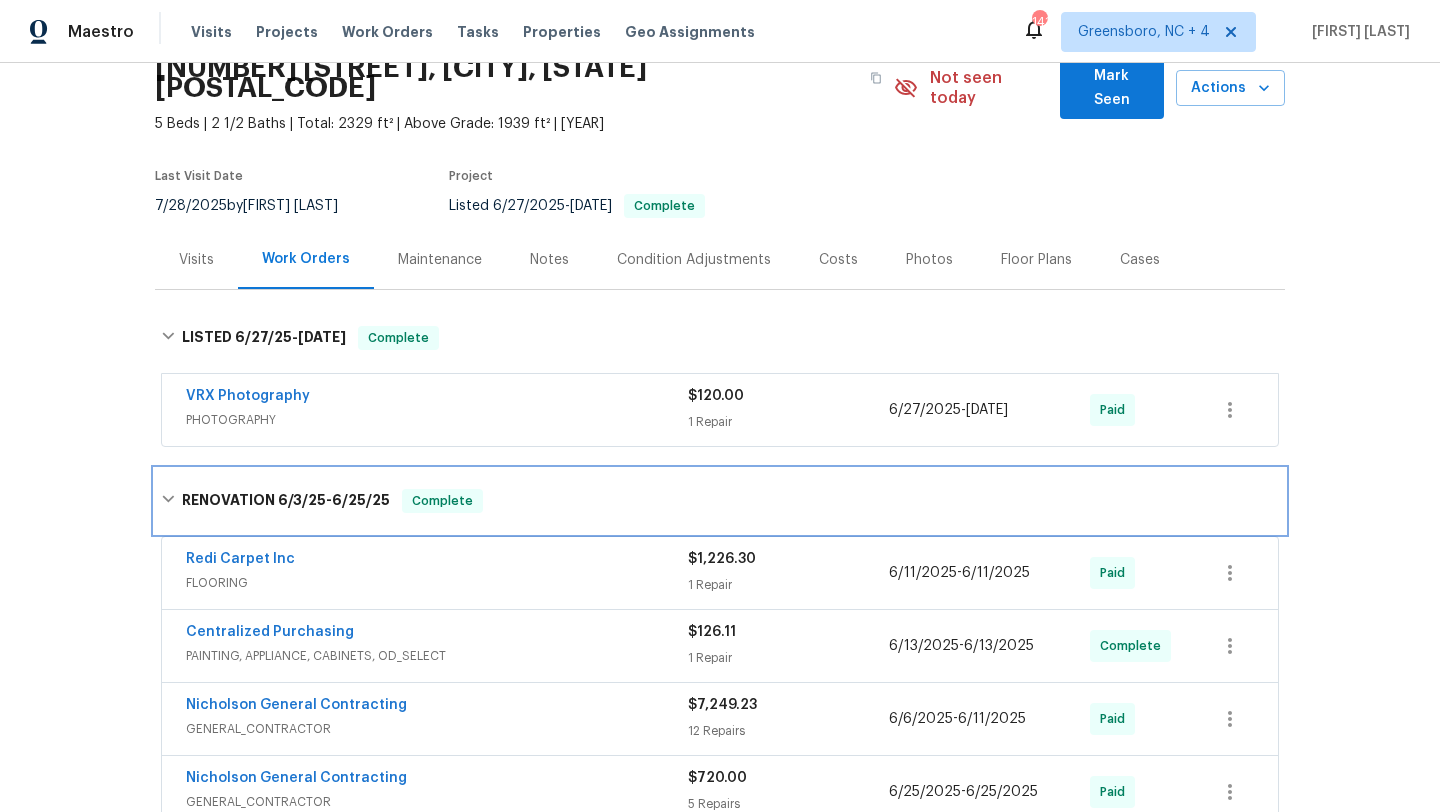 scroll, scrollTop: 108, scrollLeft: 0, axis: vertical 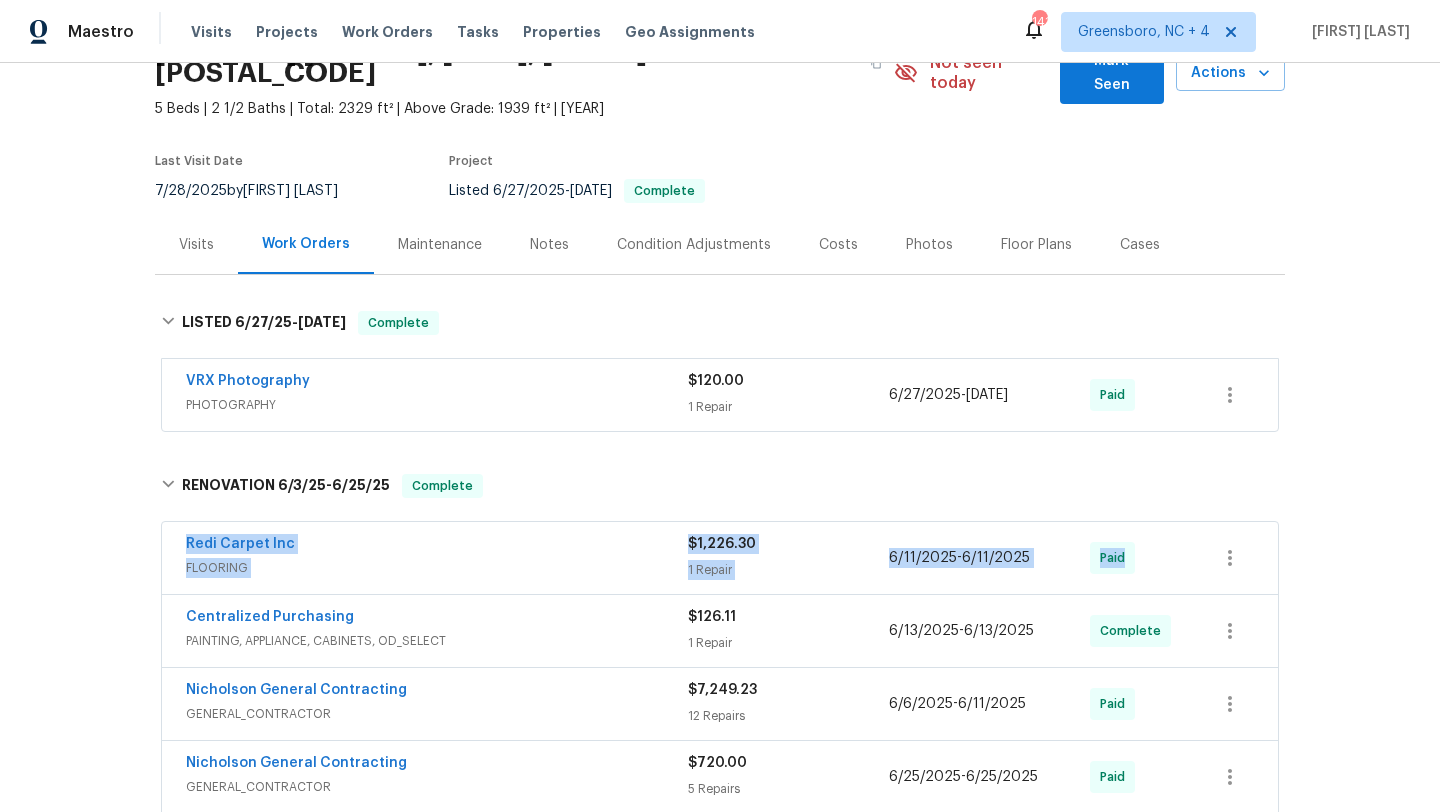 drag, startPoint x: 197, startPoint y: 525, endPoint x: 1250, endPoint y: 527, distance: 1053.002 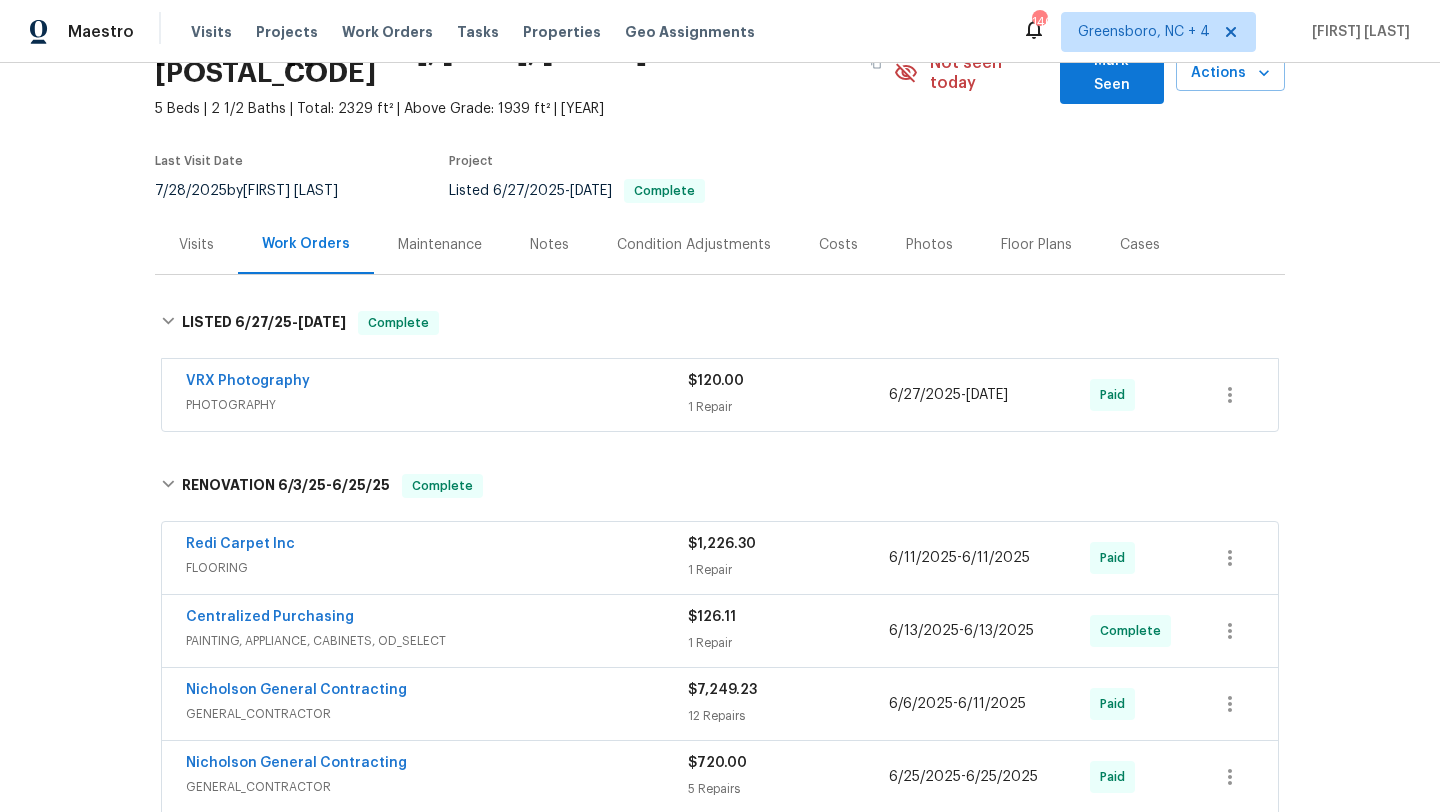 click on "Visits" at bounding box center [196, 244] 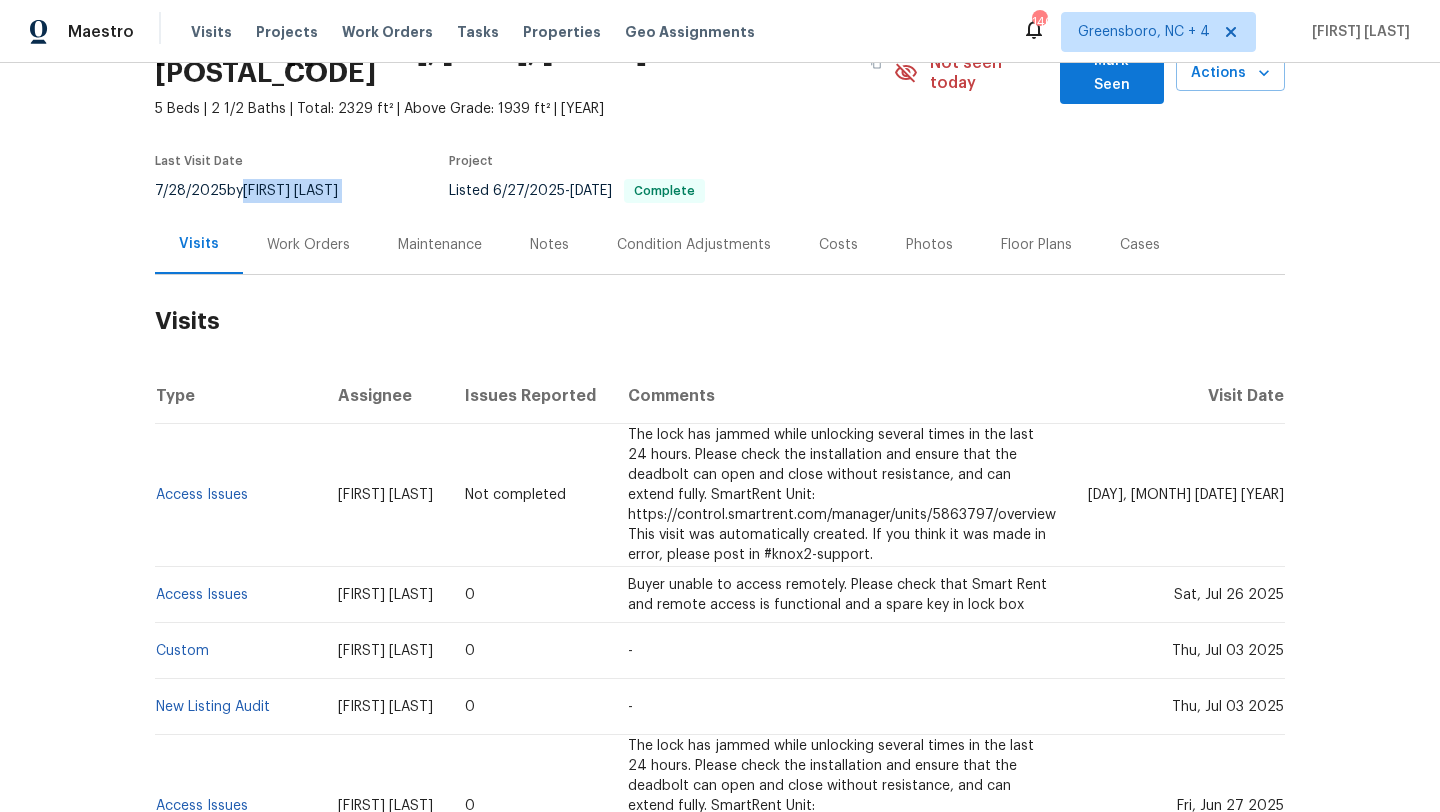 drag, startPoint x: 332, startPoint y: 180, endPoint x: 244, endPoint y: 174, distance: 88.20431 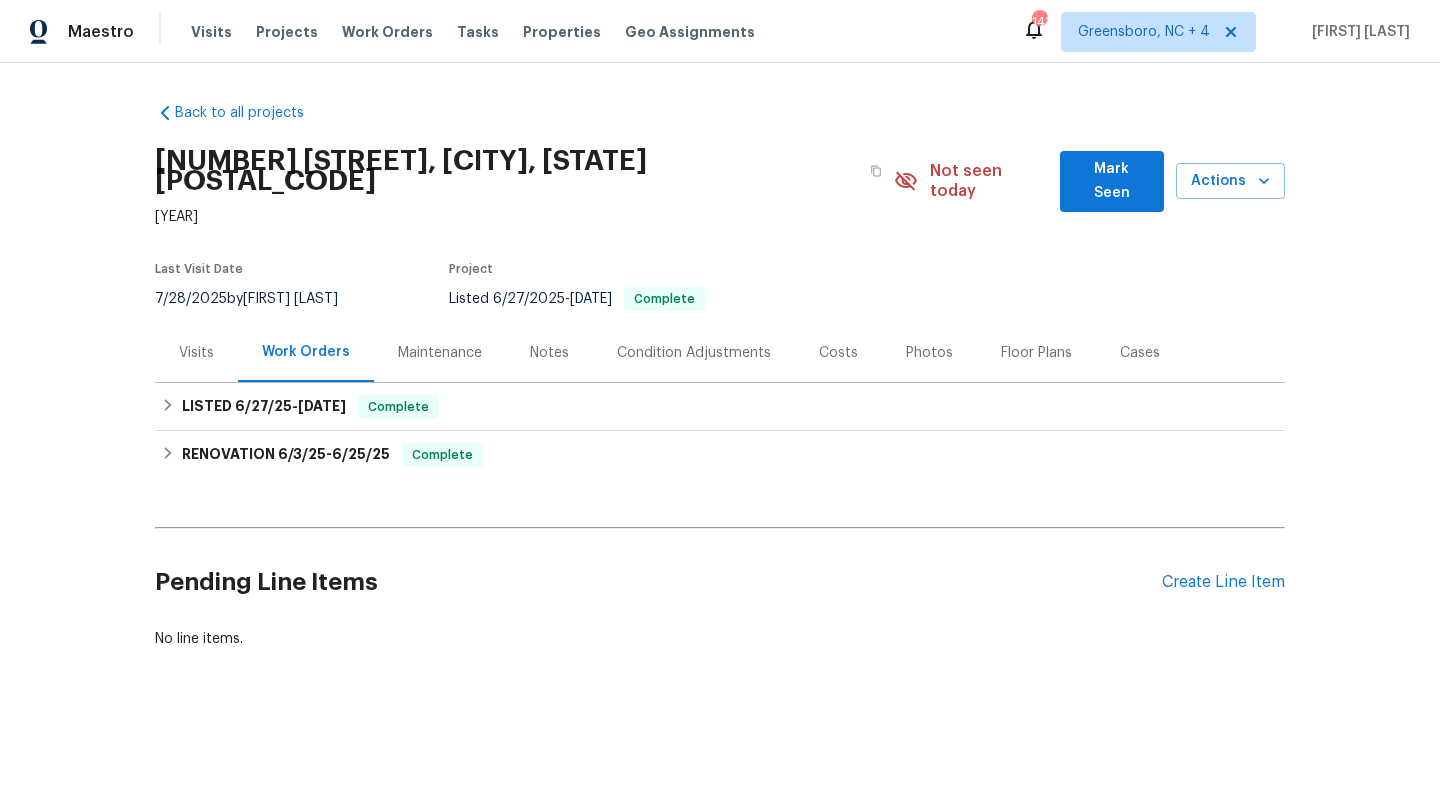 scroll, scrollTop: 0, scrollLeft: 0, axis: both 